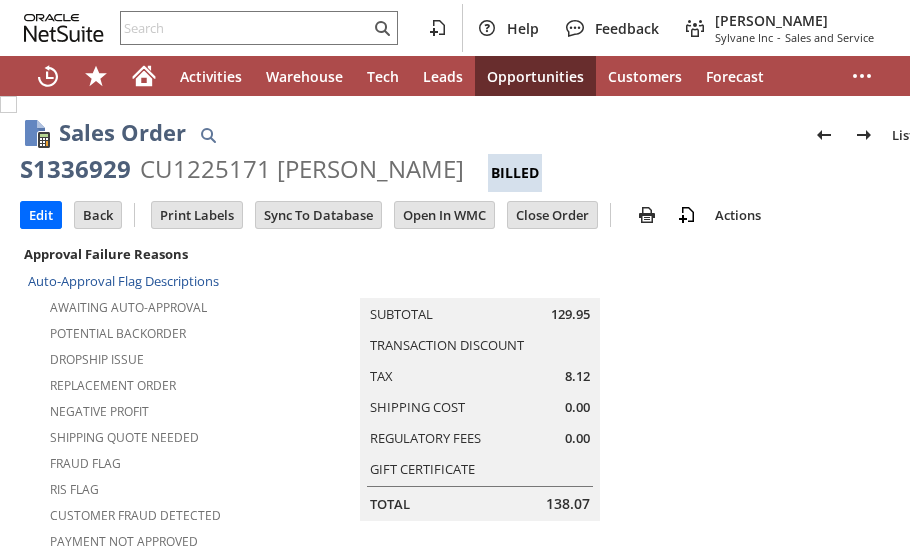 scroll, scrollTop: 0, scrollLeft: 0, axis: both 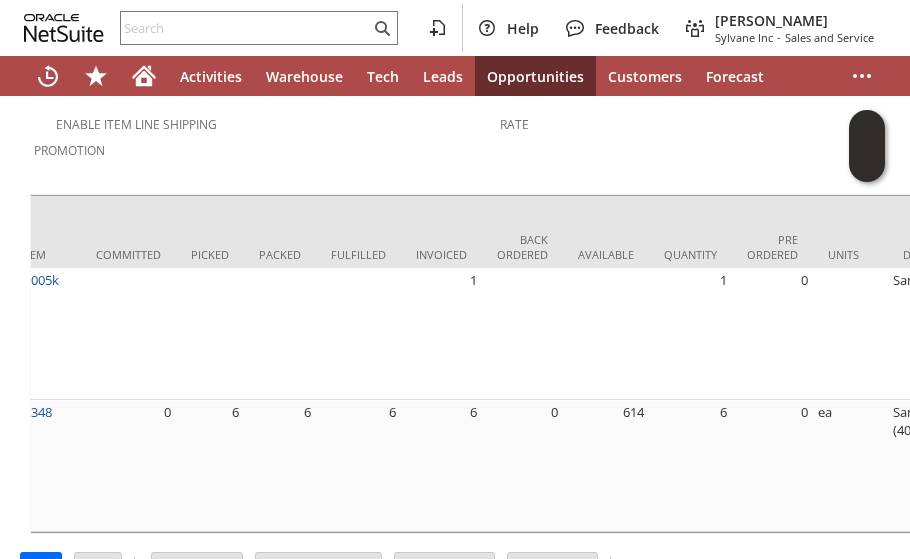 click on "Sales Order
List
Search
S1336929
CU1225171 janet c caldow
Billed
Go
Edit
Back
New
Make Copy" at bounding box center (500, -502) 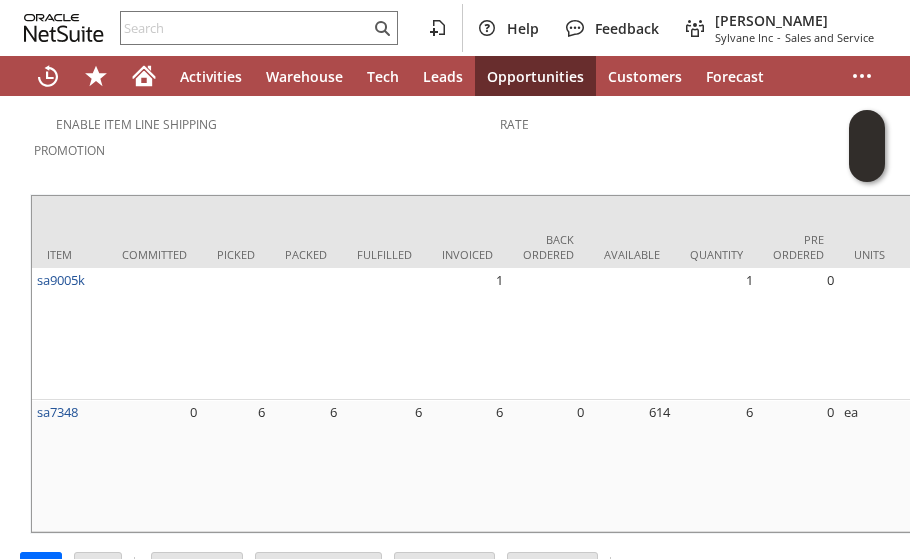 click on "Coupon Code
Enable Item Line Shipping
Promotion
Transaction Discount
Rate
Item Committed Picked Packed Fulfilled Invoiced Back Ordered Available Quantity Pre Ordered Units Description Price Level Rate Amount Est. Ship Date ETA Ship Cost Location Down. Ship Ship To Ship Via Create PO Cost Avg Ship Cost Total Est. Cost PO Vendor From Kit From Kit Index Closed Sent2Ship Product Profit Promo Discount Qty. Discounted Date Notified Ship Delay Orig. Est. Ship Date Ground Appropriate Method Ground Appropriate Cost Customer Requested Shipping Cost Suggested Downgrade Auto Delivery Frequency Shipping Tax Code Shipping Tax Rate Tax Code Tax Rate Test Ship To Copy NSTaxCode Regulatory Fees Intl. Duties & Taxes SO Line" at bounding box center [500, 295] 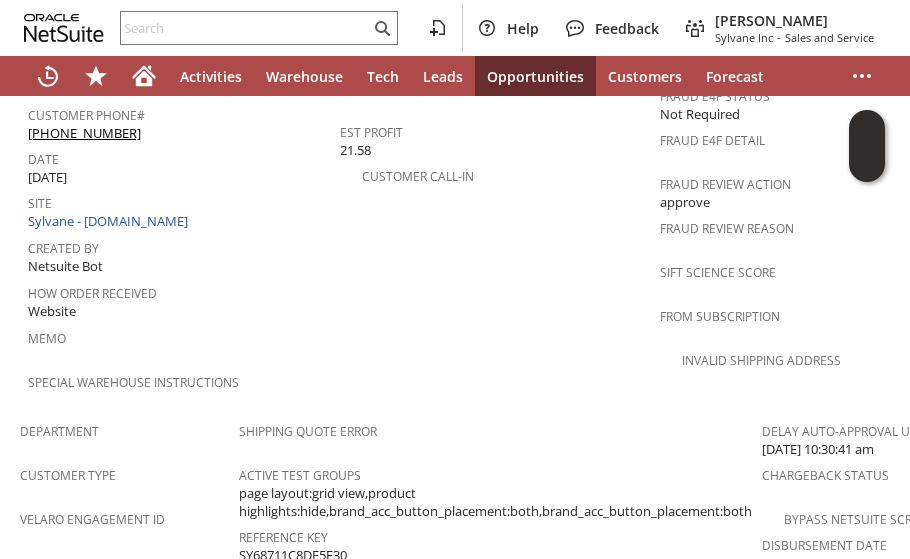 scroll, scrollTop: 1006, scrollLeft: 0, axis: vertical 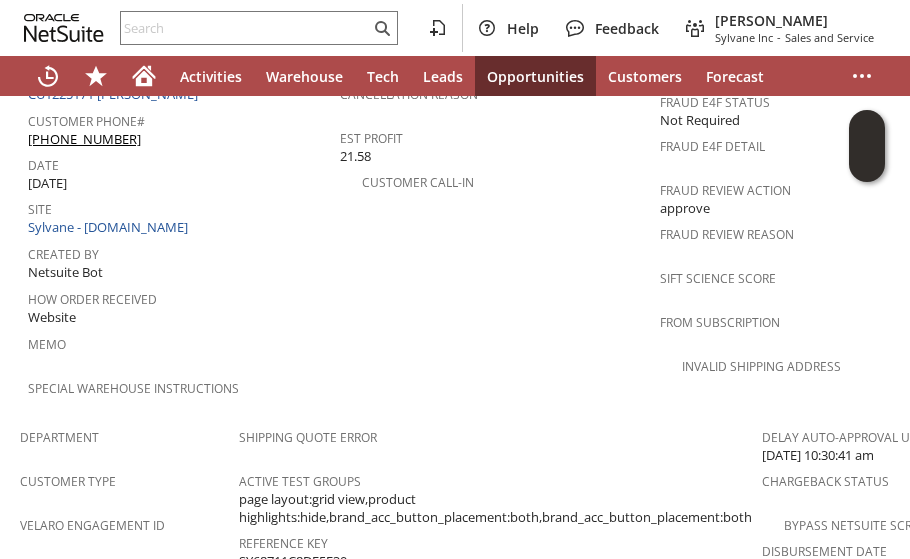 click on "PO #
Customer Comments / Special Instructions
Cancellation Code (deprecated)
Cancellation Reason
Est Profit
21.58
Customer Call-in" at bounding box center (500, 180) 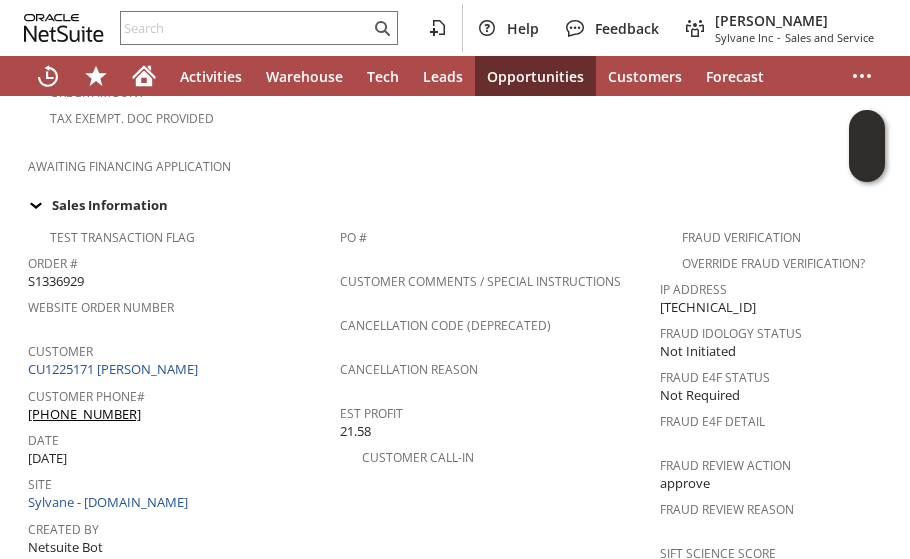 scroll, scrollTop: 1006, scrollLeft: 0, axis: vertical 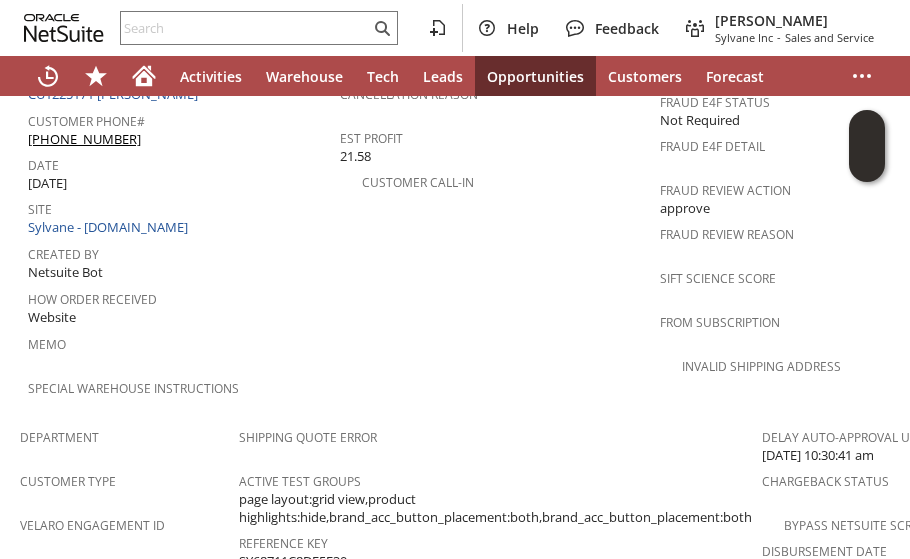 click on "Memo" at bounding box center (179, 341) 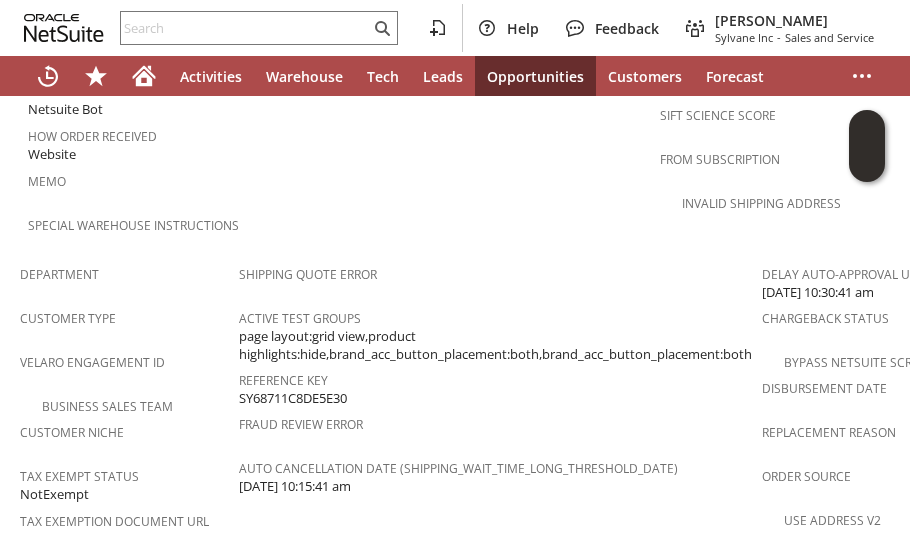 scroll, scrollTop: 1406, scrollLeft: 0, axis: vertical 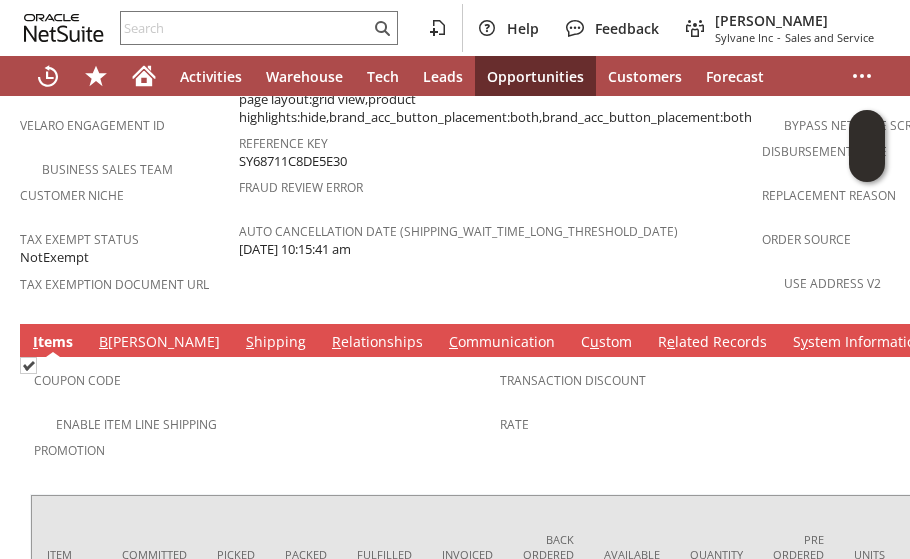 click on "Coupon Code" at bounding box center [262, 387] 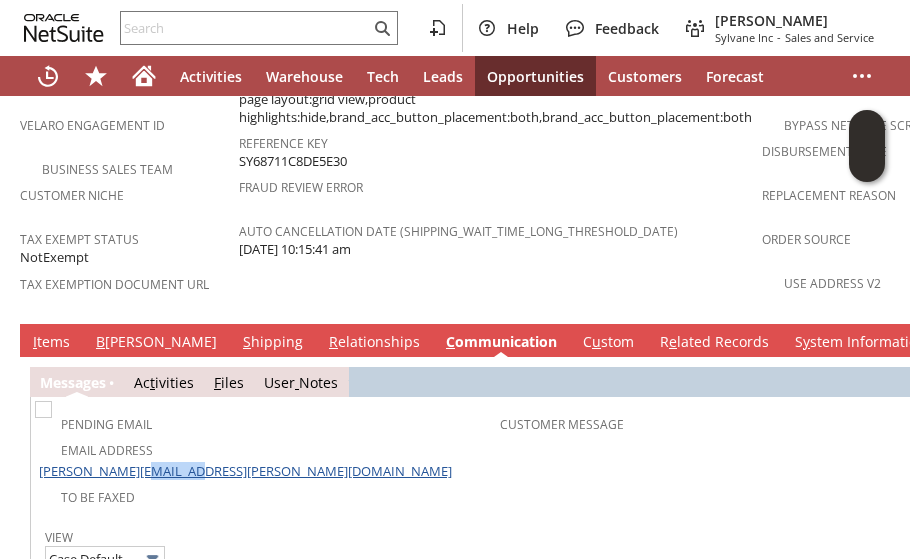 scroll, scrollTop: 0, scrollLeft: 0, axis: both 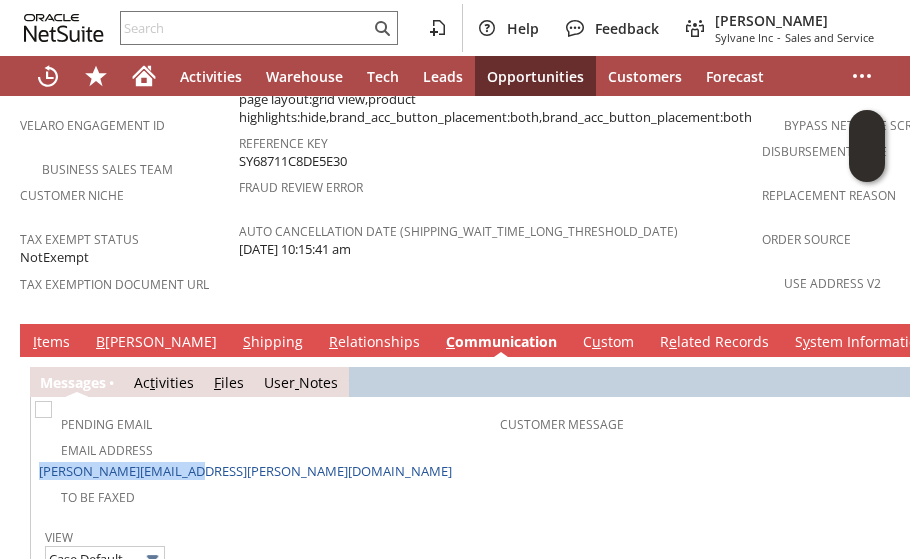 drag, startPoint x: 301, startPoint y: 385, endPoint x: 160, endPoint y: 382, distance: 141.0319 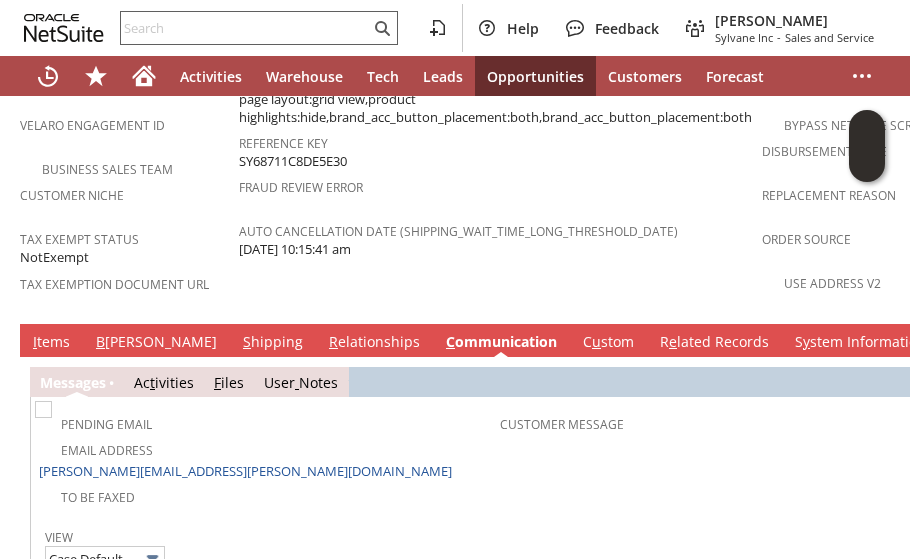 click at bounding box center [245, 28] 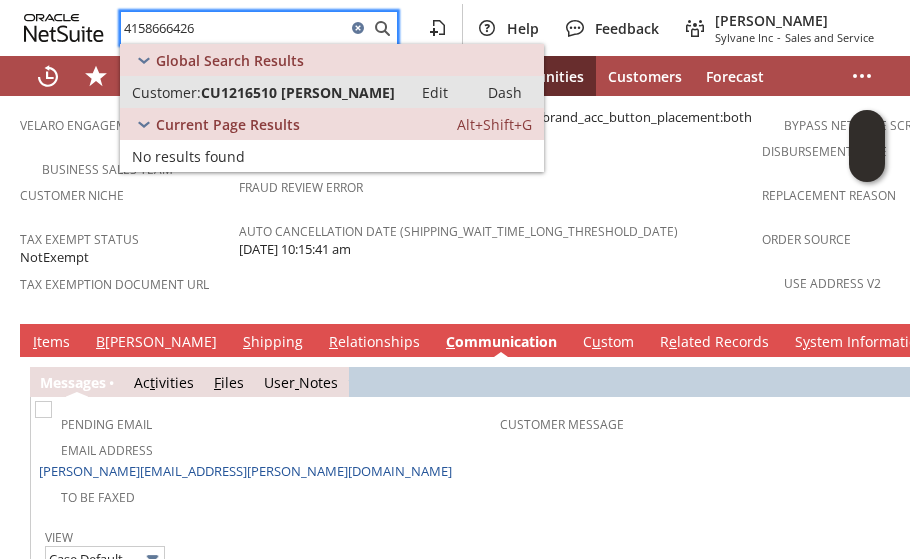 type on "4158666426" 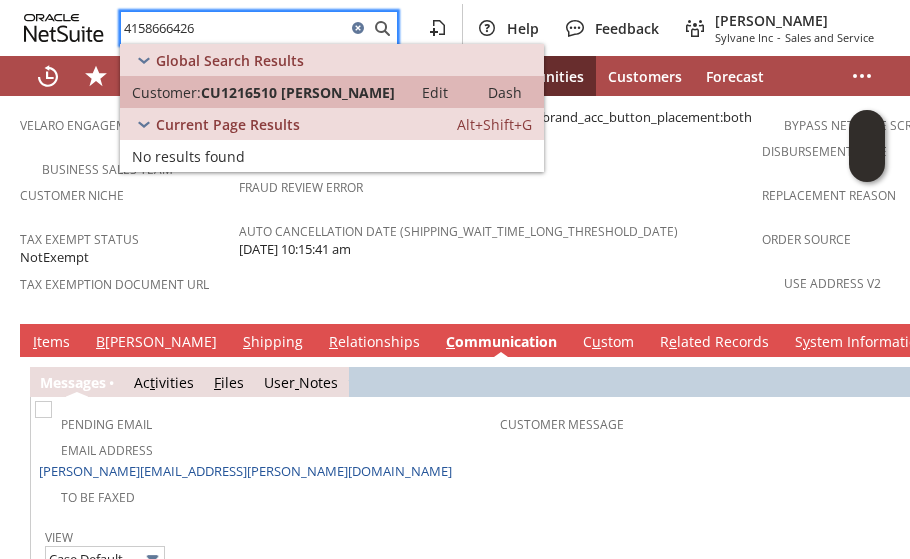 click on "CU1216510 Doreen M Brown" at bounding box center (298, 92) 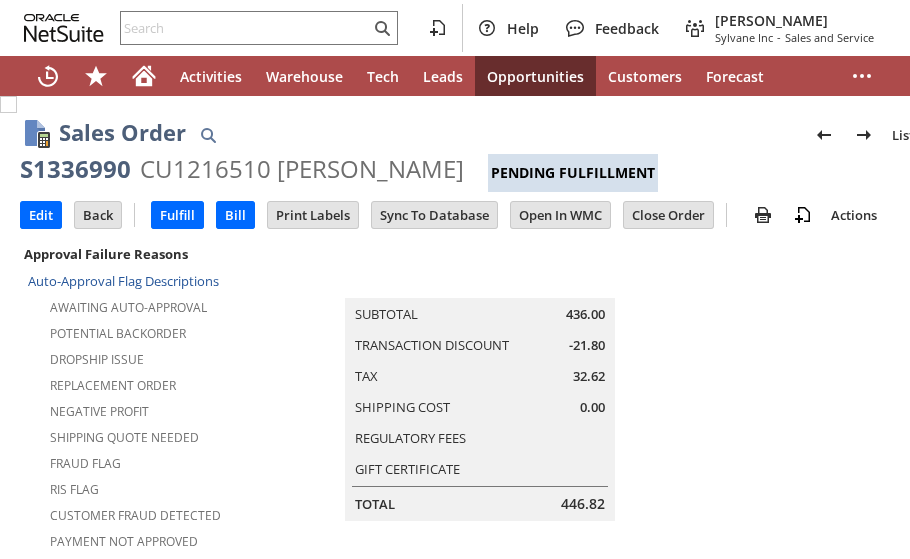 scroll, scrollTop: 0, scrollLeft: 0, axis: both 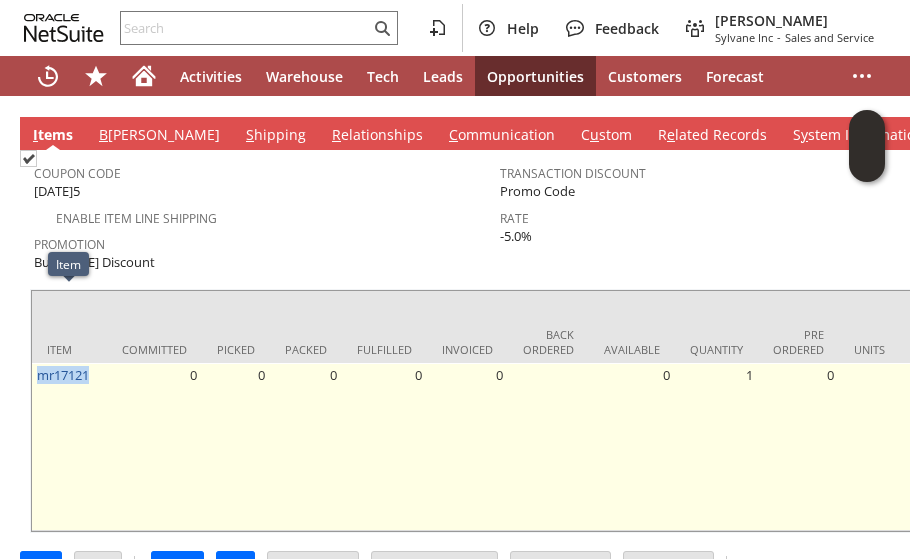 drag, startPoint x: 98, startPoint y: 303, endPoint x: 39, endPoint y: 307, distance: 59.135437 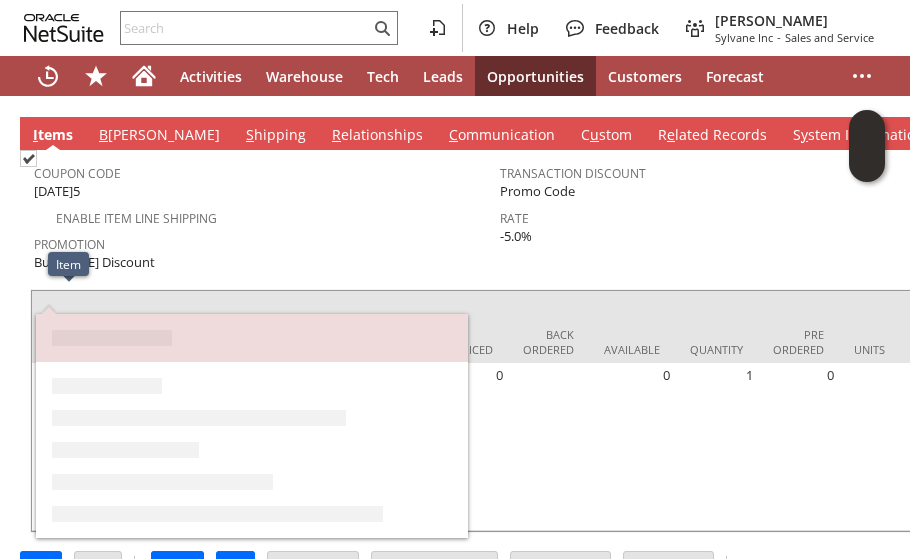 copy on "mr17121" 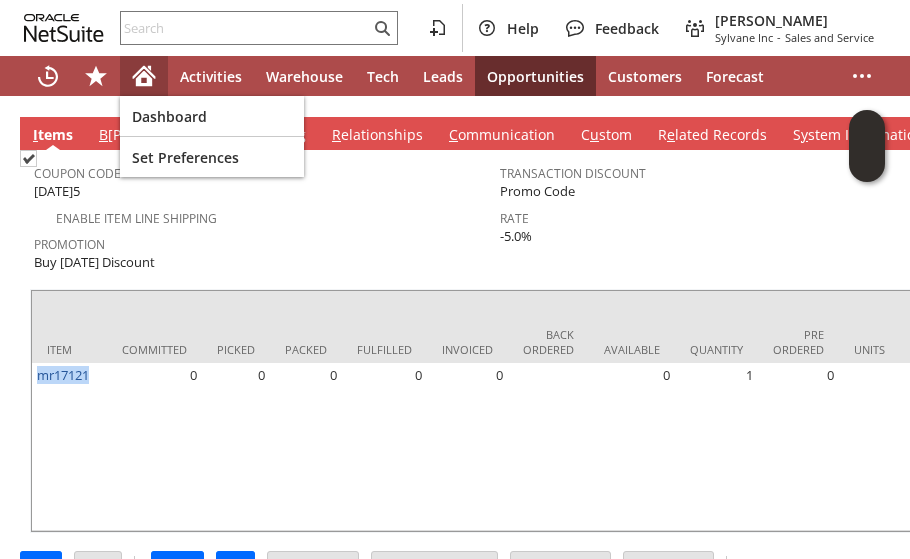 click 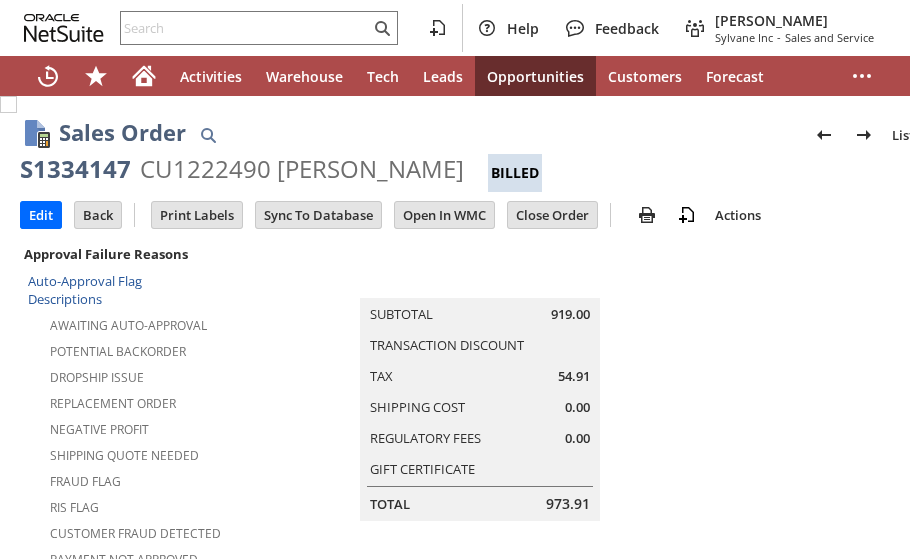 scroll, scrollTop: 0, scrollLeft: 0, axis: both 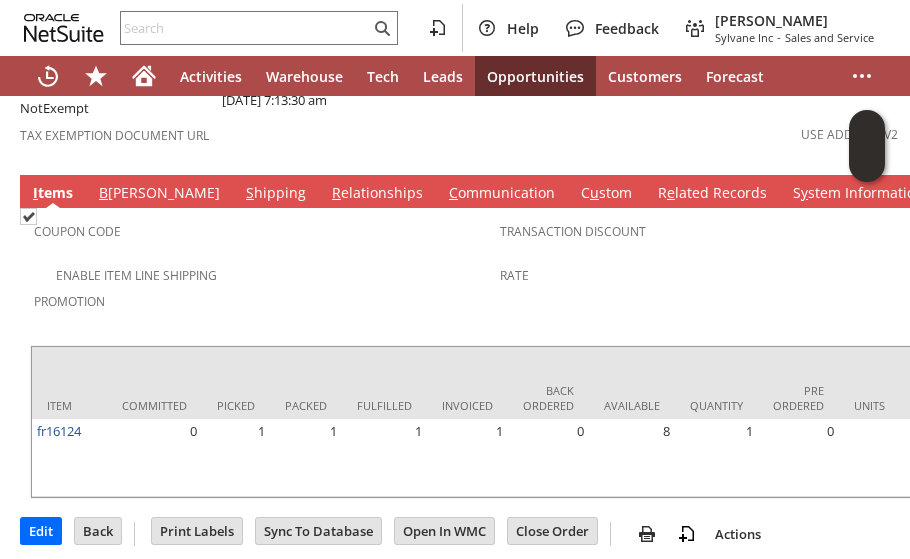 click on "Promotion" at bounding box center (262, 298) 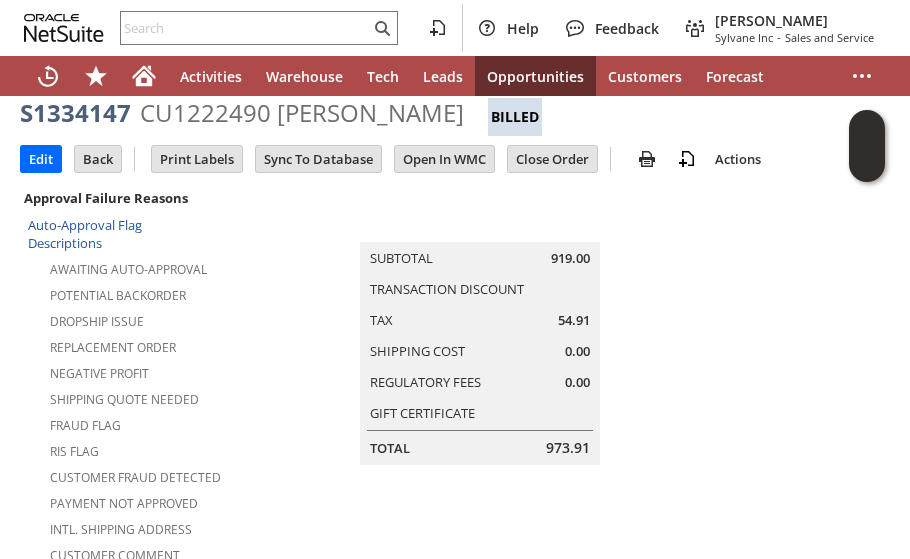 scroll, scrollTop: 0, scrollLeft: 0, axis: both 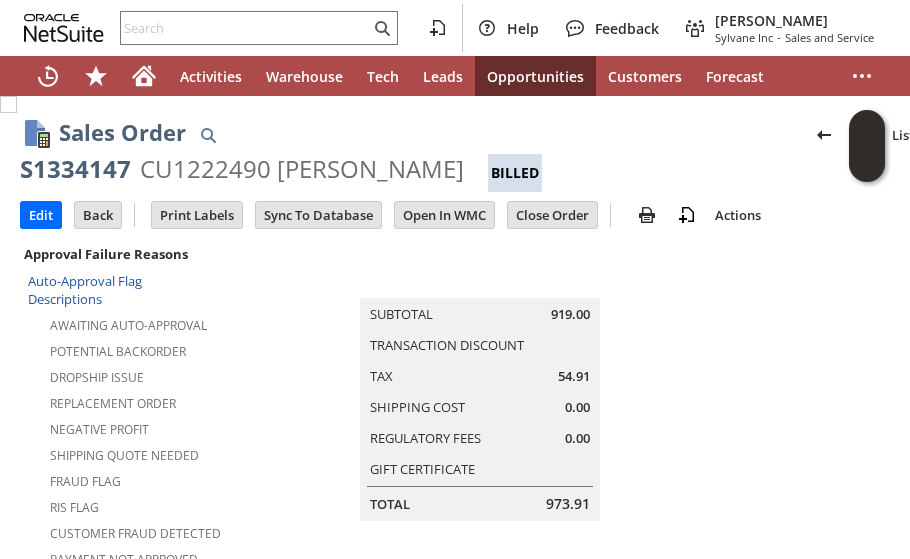 click on "Summary
Subtotal
919.00
Transaction Discount
Tax
54.91
Shipping Cost
0.00
Regulatory Fees
0.00
Gift Certificate
Total
973.91" at bounding box center (500, 381) 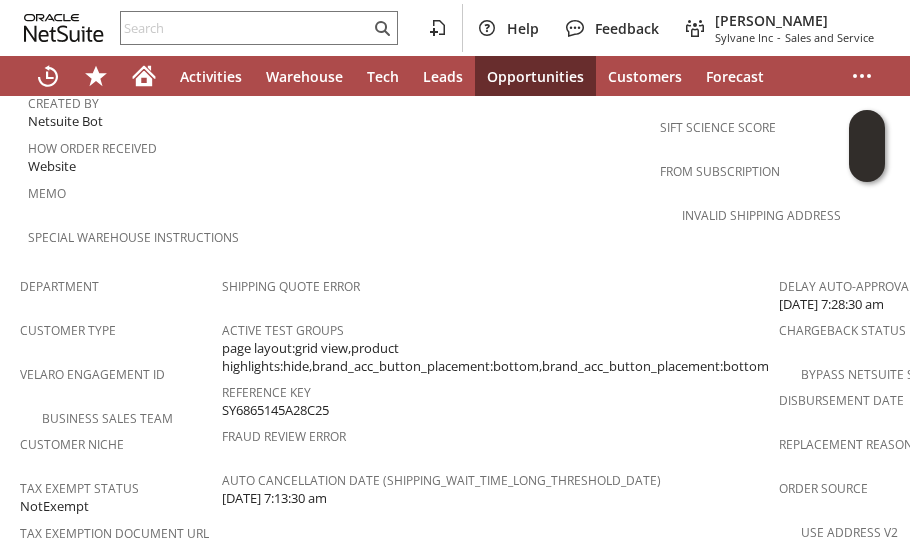 scroll, scrollTop: 1200, scrollLeft: 0, axis: vertical 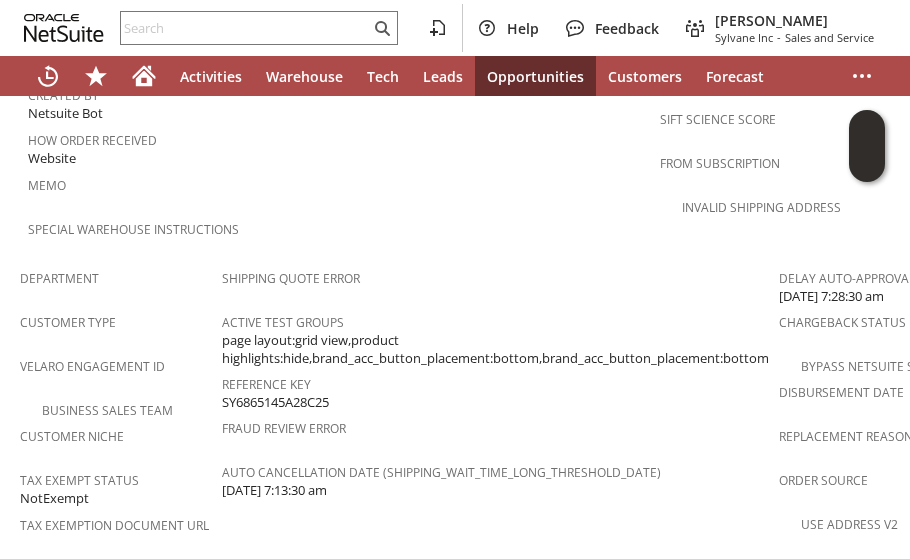 click on "Customer Type" at bounding box center [116, 329] 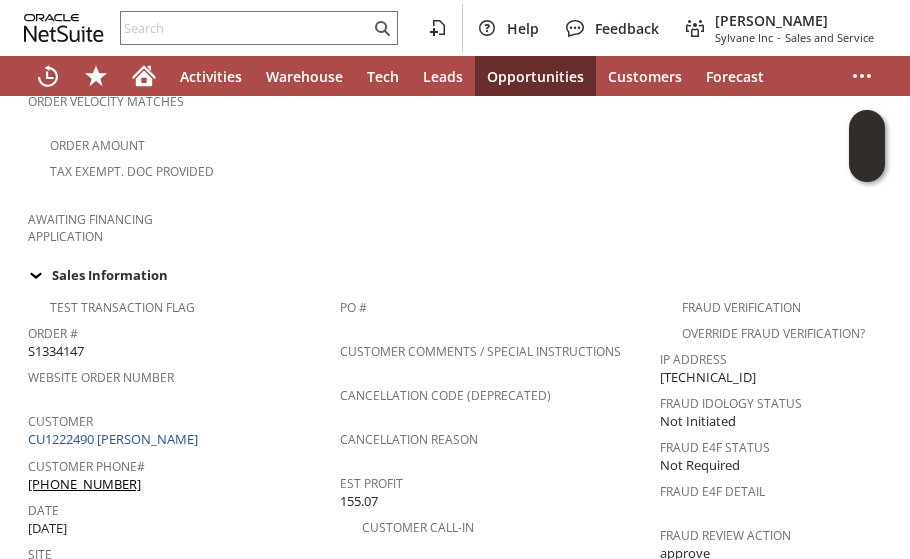scroll, scrollTop: 800, scrollLeft: 0, axis: vertical 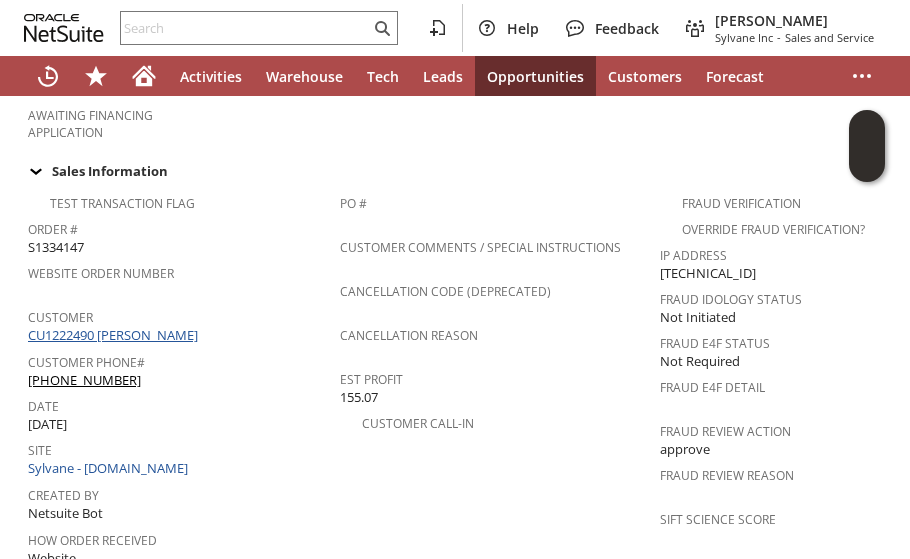 click on "CU1222490 [PERSON_NAME]" at bounding box center [115, 335] 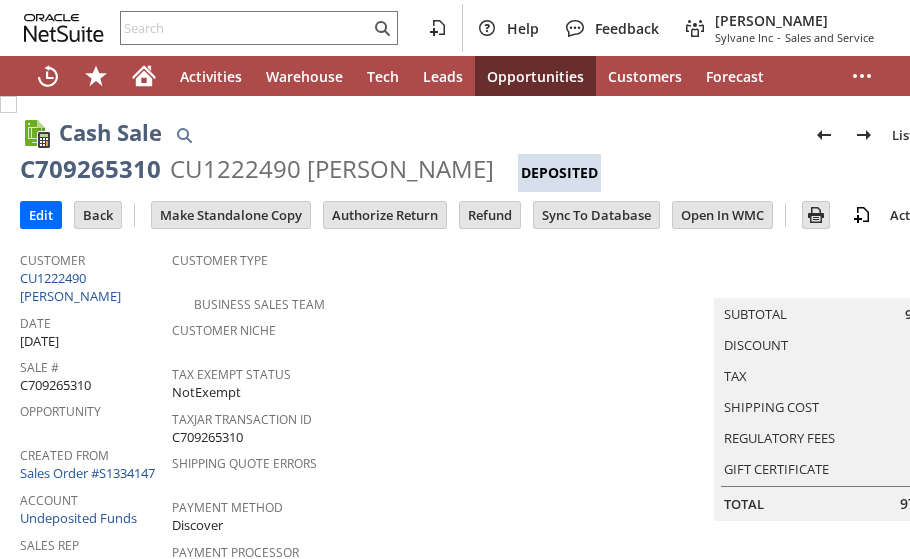 scroll, scrollTop: 0, scrollLeft: 0, axis: both 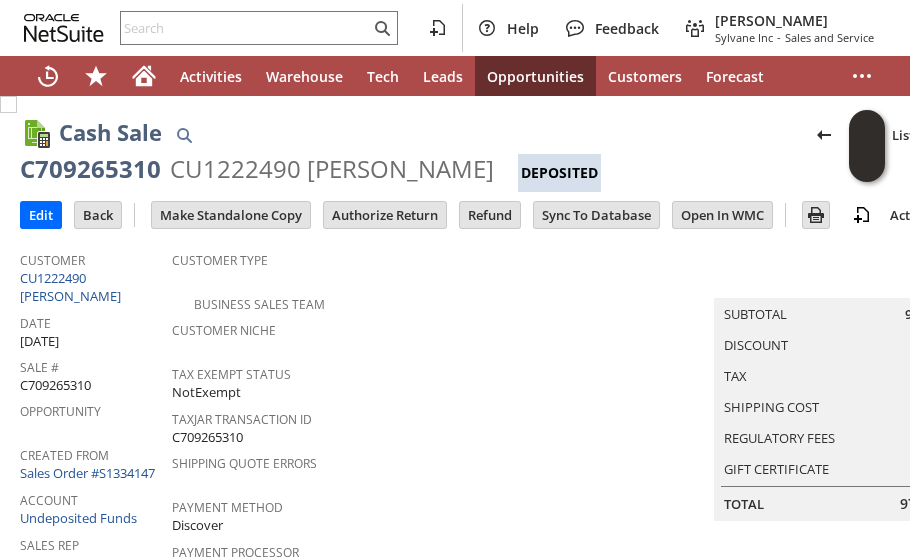 click on "Customer Niche" at bounding box center (445, 337) 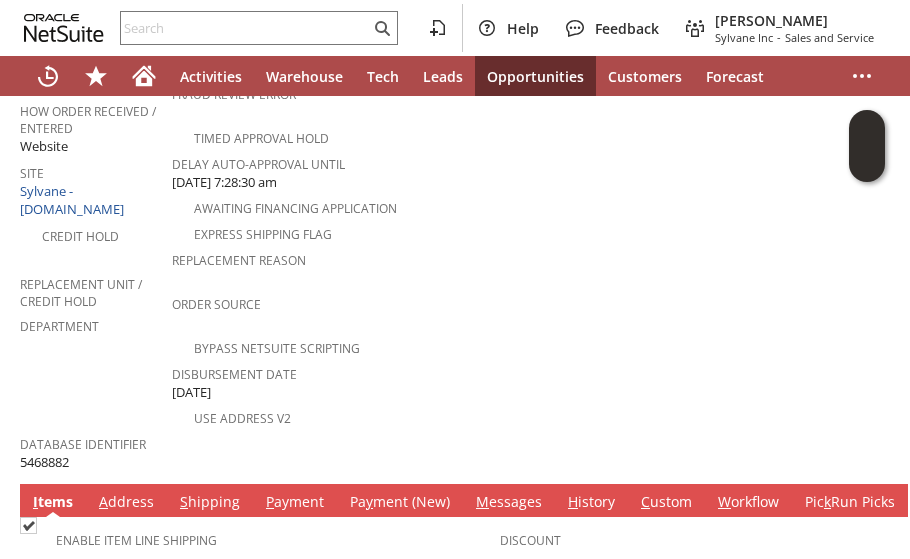 scroll, scrollTop: 900, scrollLeft: 0, axis: vertical 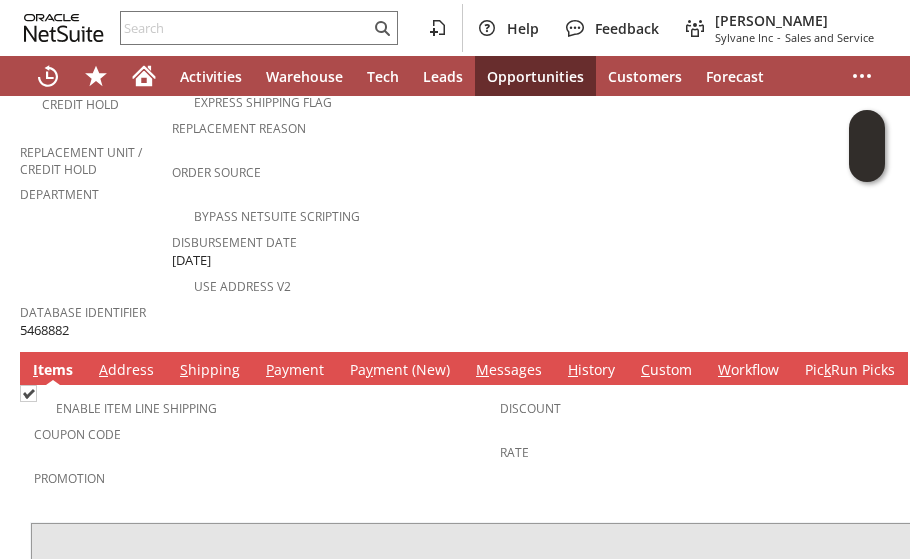 click on "A ddress" at bounding box center [126, 371] 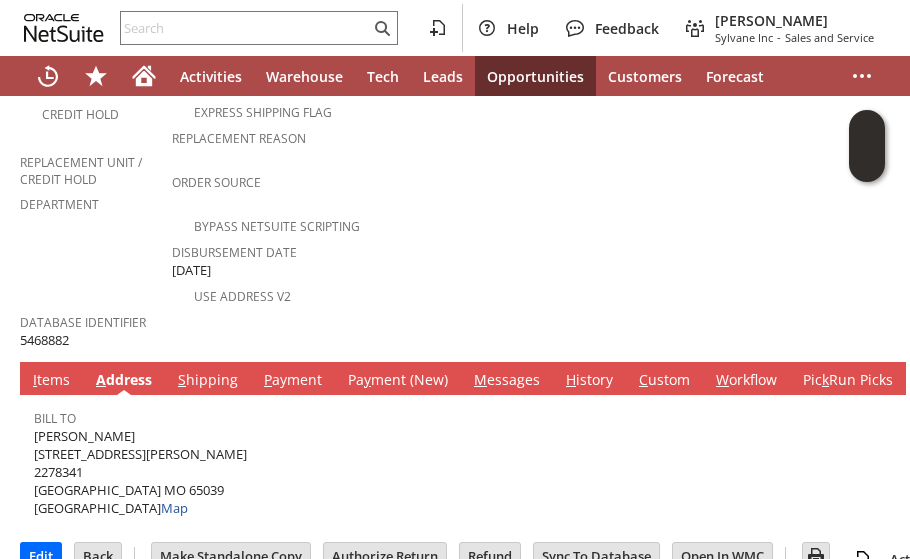 click on "Michael F. Williams 19601 S David Sapp Rd 2278341 Hartsburg MO 65039 United States  Map" at bounding box center [140, 472] 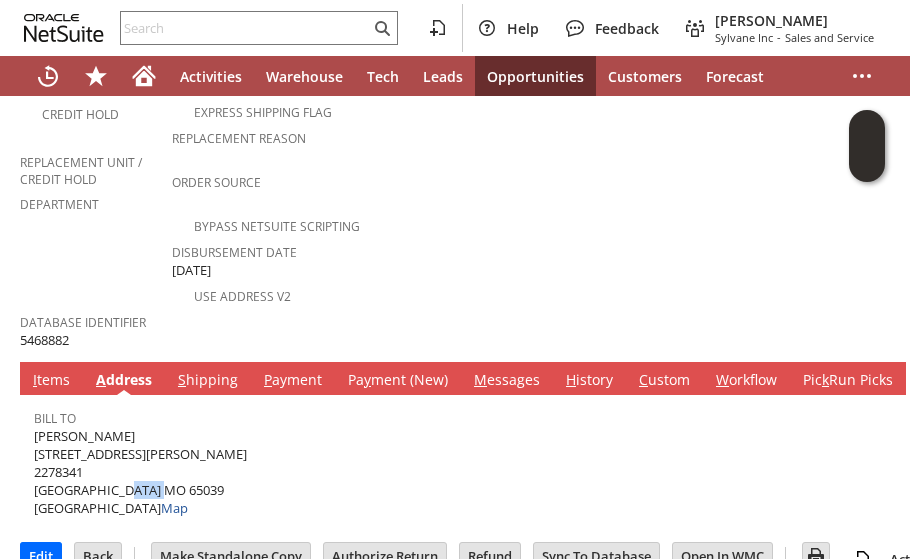 click on "Michael F. Williams 19601 S David Sapp Rd 2278341 Hartsburg MO 65039 United States  Map" at bounding box center (140, 472) 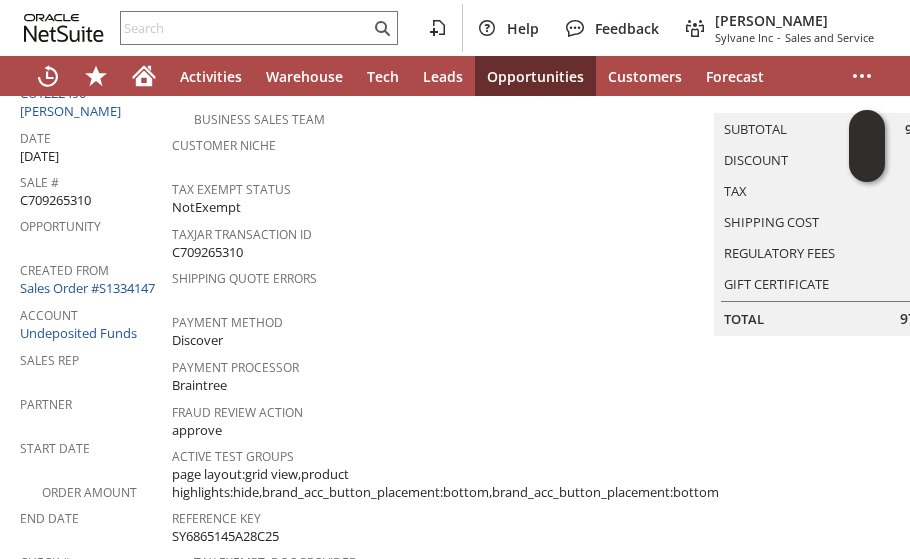 scroll, scrollTop: 0, scrollLeft: 0, axis: both 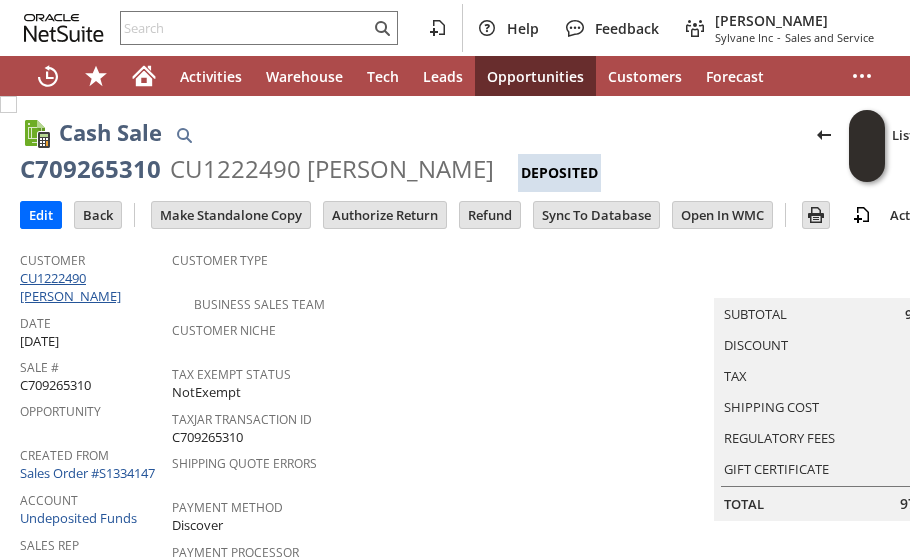 click on "CU1222490 [PERSON_NAME]" at bounding box center [73, 287] 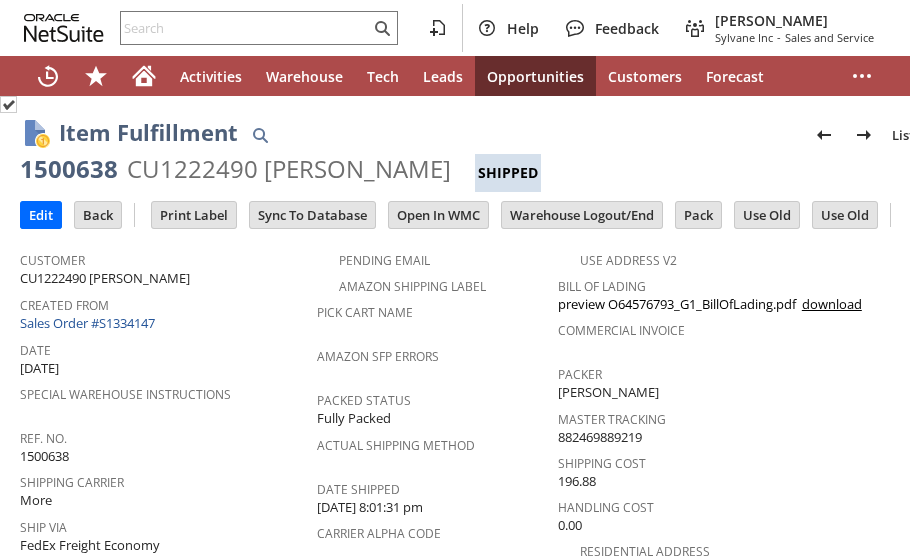 scroll, scrollTop: 0, scrollLeft: 0, axis: both 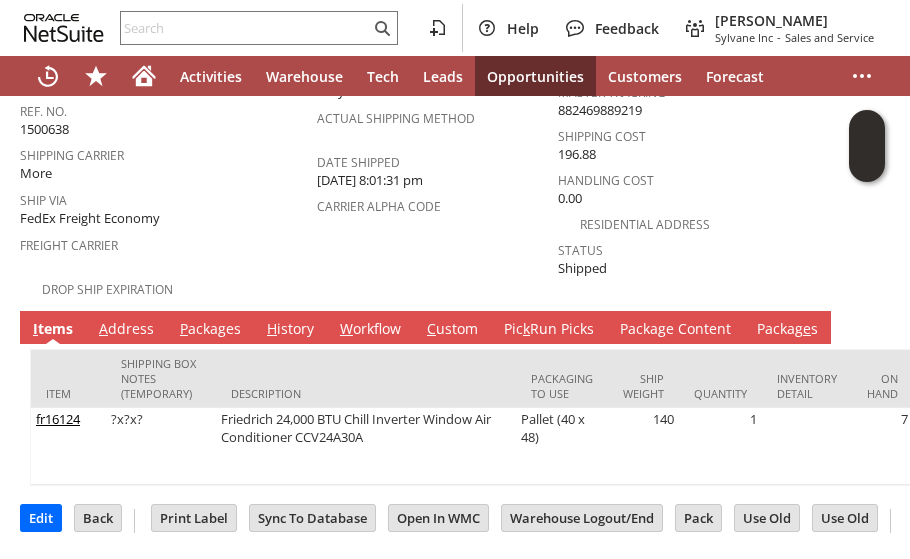 click on "Drop Ship Expiration" at bounding box center [168, 287] 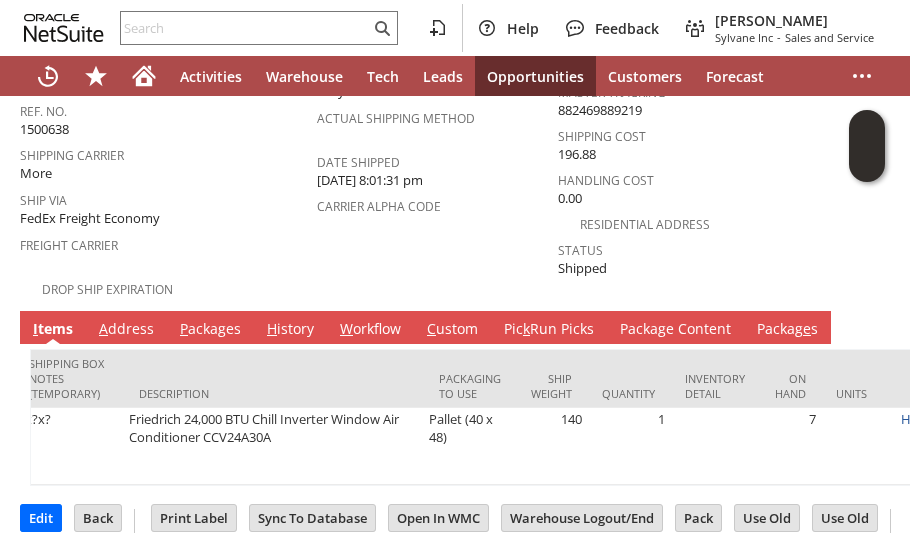 scroll, scrollTop: 0, scrollLeft: 0, axis: both 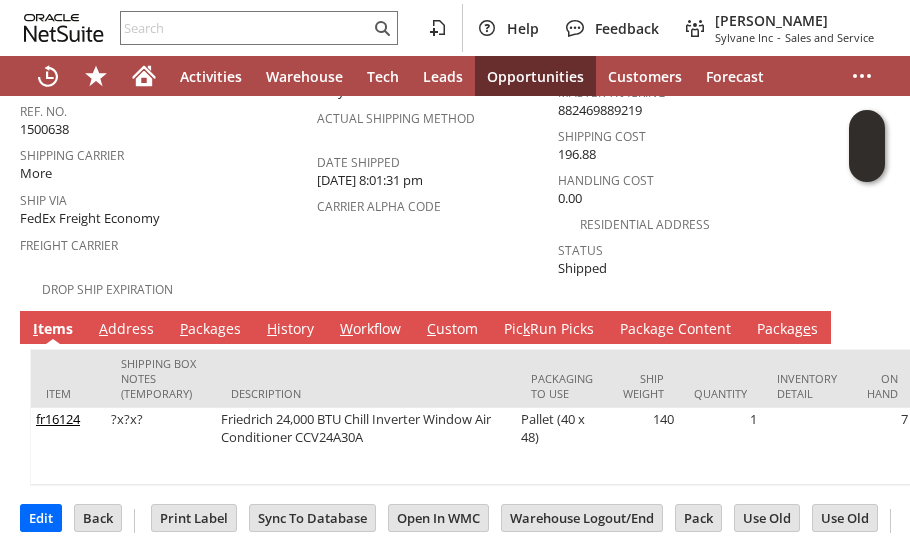 click on "Freight Carrier" at bounding box center [163, 242] 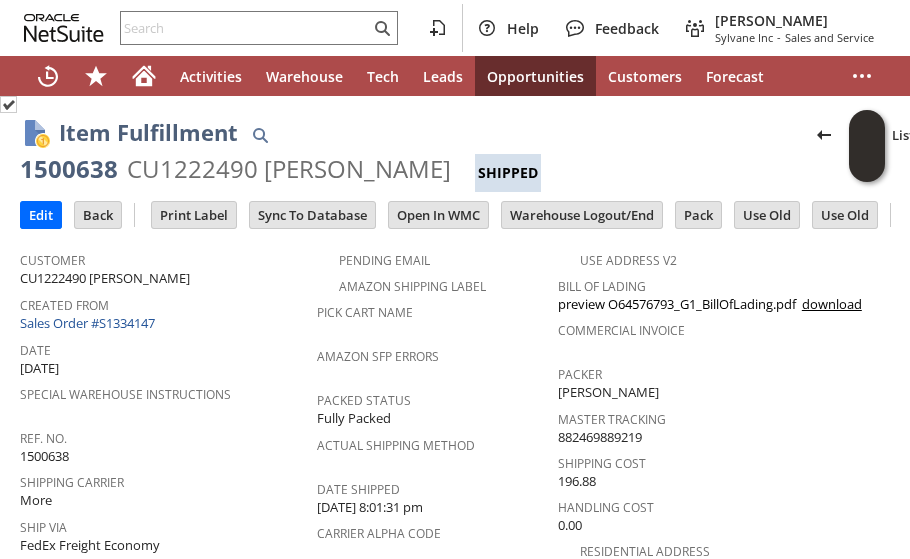 click on "Created From
Sales Order #S1334147" at bounding box center (163, 312) 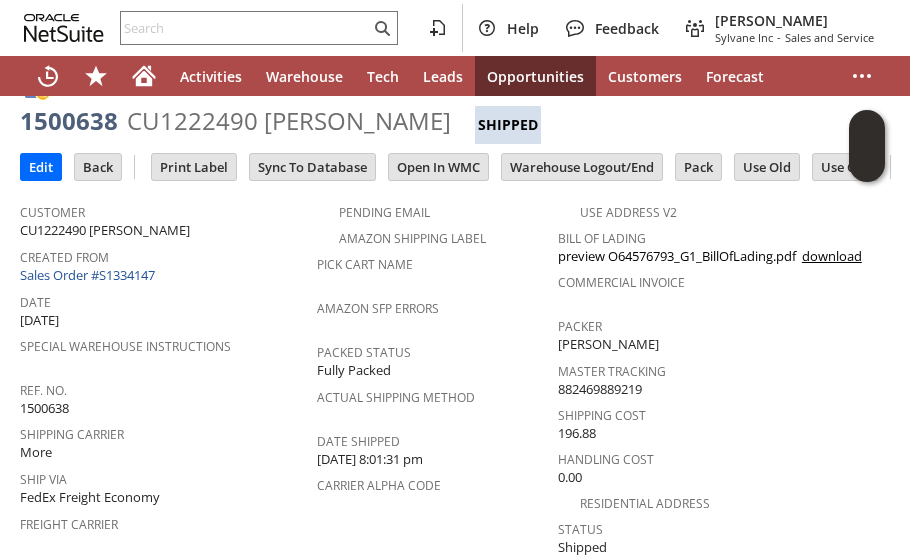 scroll, scrollTop: 0, scrollLeft: 0, axis: both 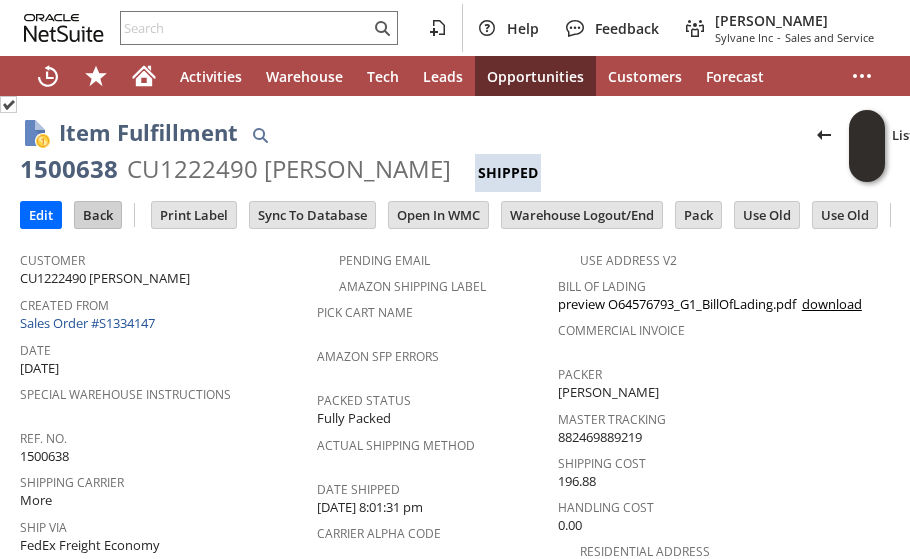click on "Back" at bounding box center (98, 215) 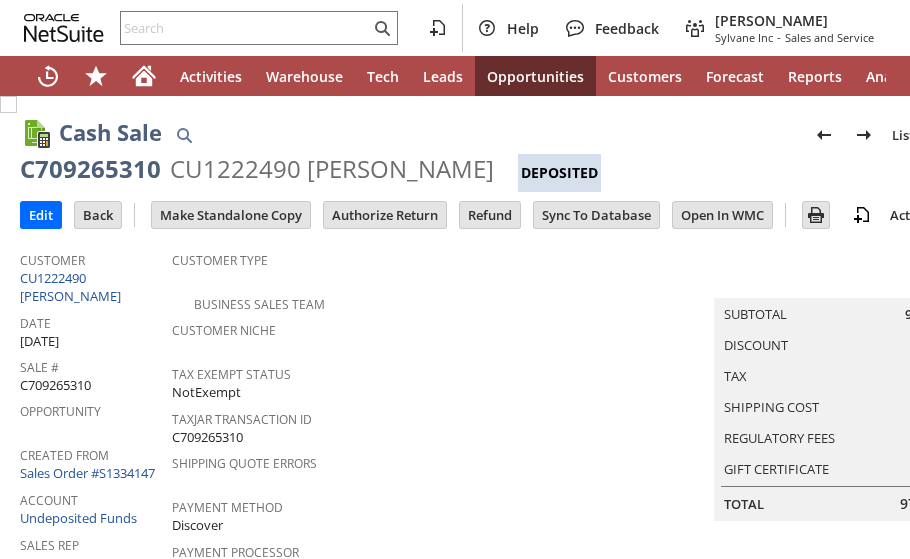 scroll, scrollTop: 0, scrollLeft: 0, axis: both 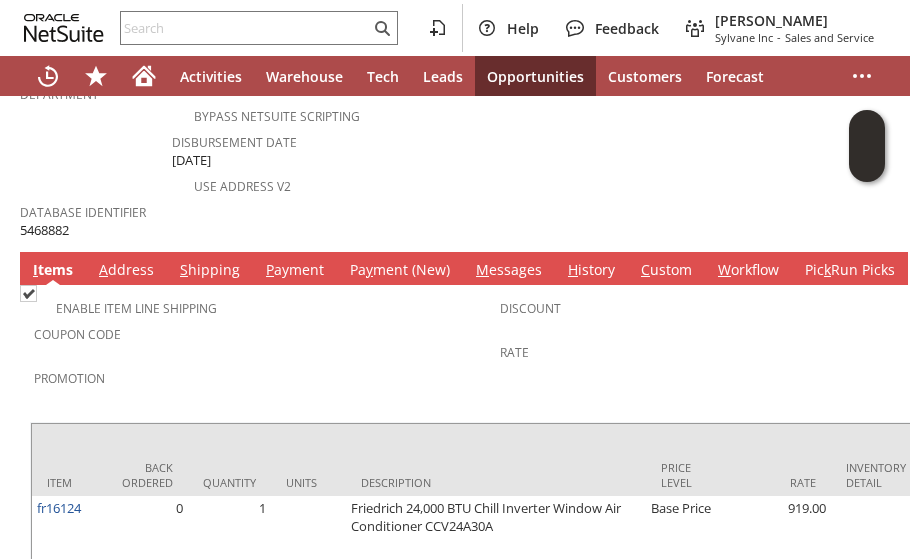 click on "M essages" at bounding box center [509, 271] 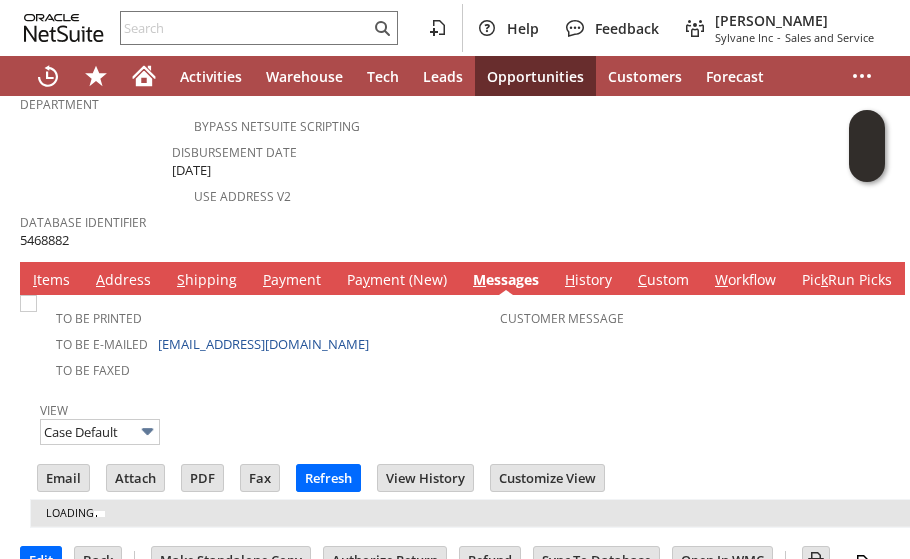 scroll, scrollTop: 1000, scrollLeft: 0, axis: vertical 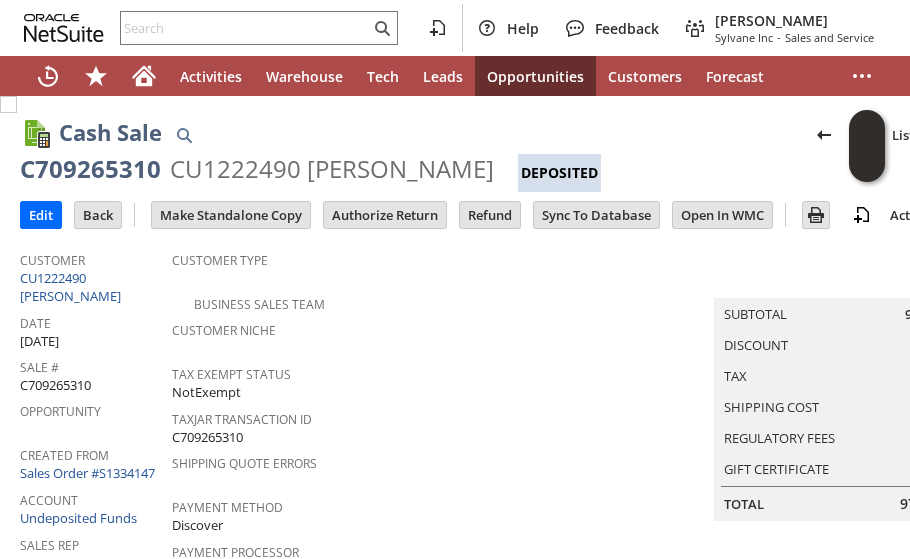 click on "Customer Niche" at bounding box center [445, 327] 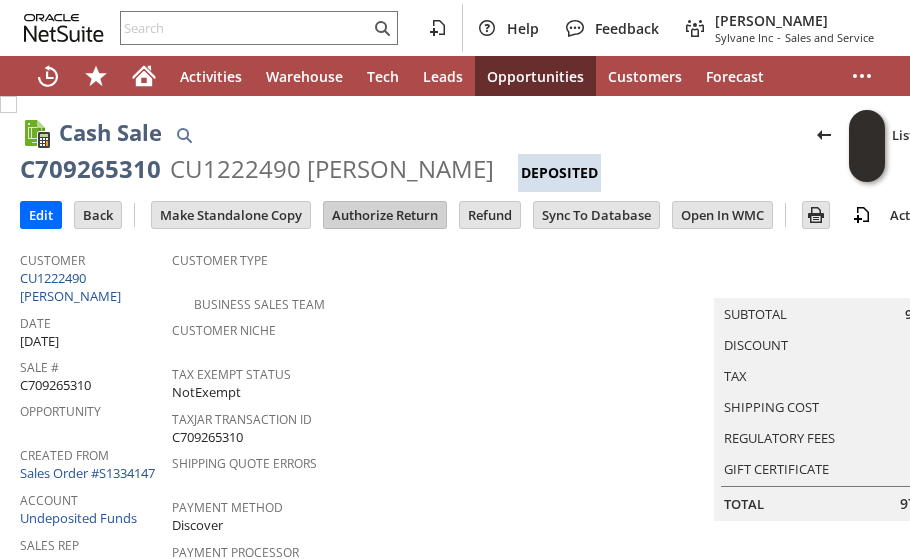 click on "Authorize Return" at bounding box center (385, 215) 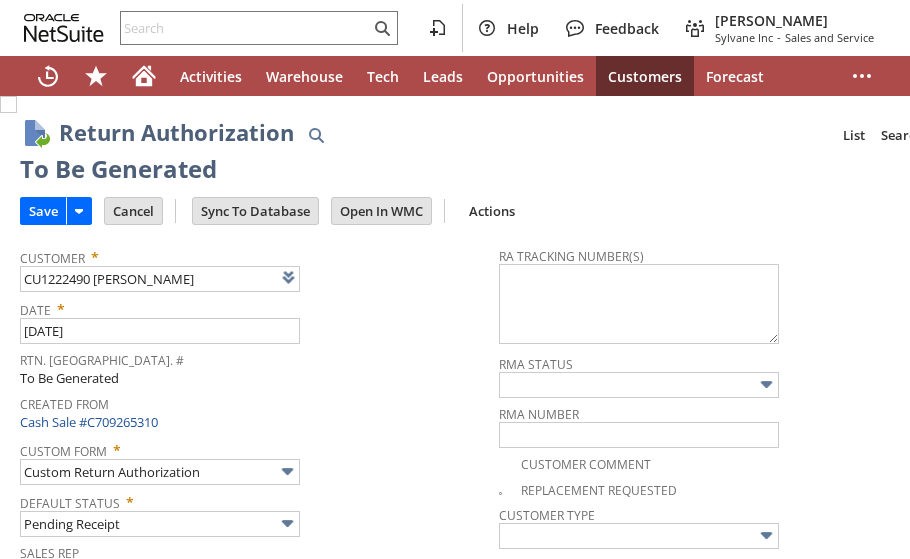 scroll, scrollTop: 0, scrollLeft: 0, axis: both 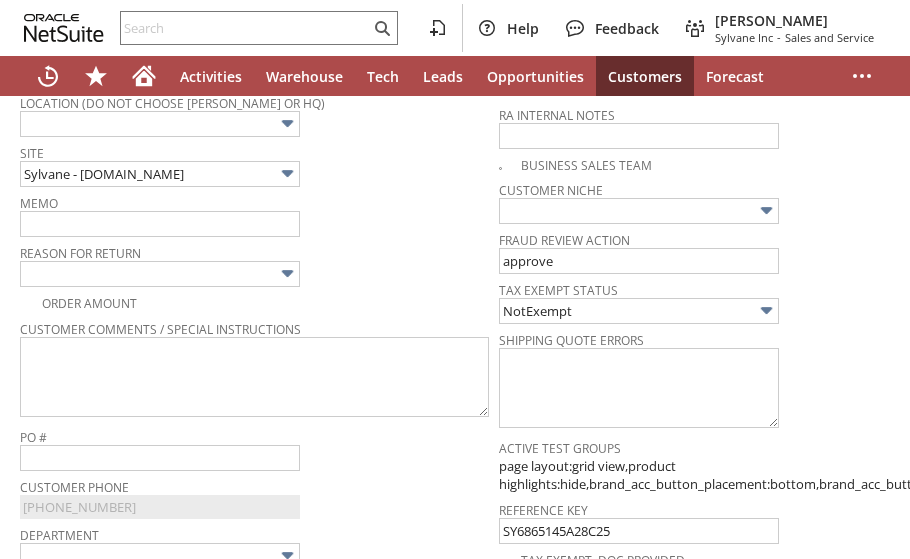 type 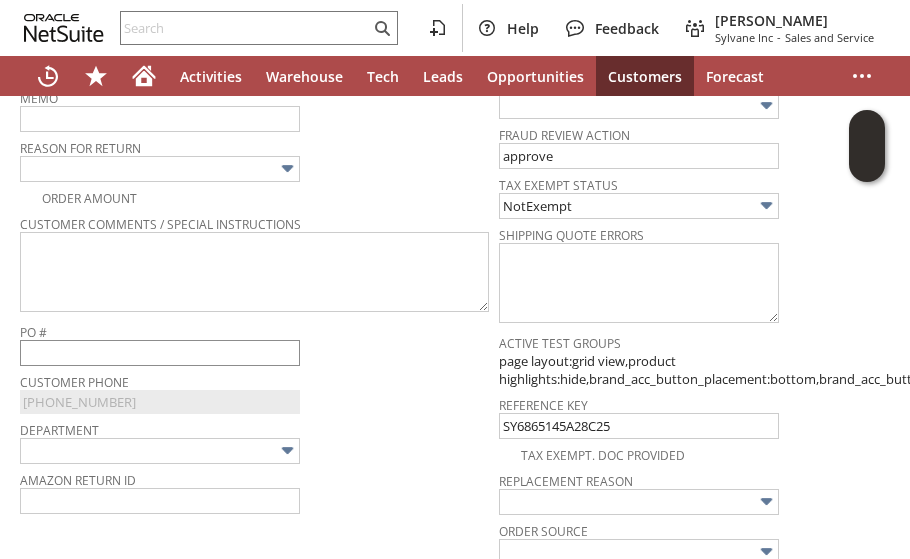 scroll, scrollTop: 418, scrollLeft: 0, axis: vertical 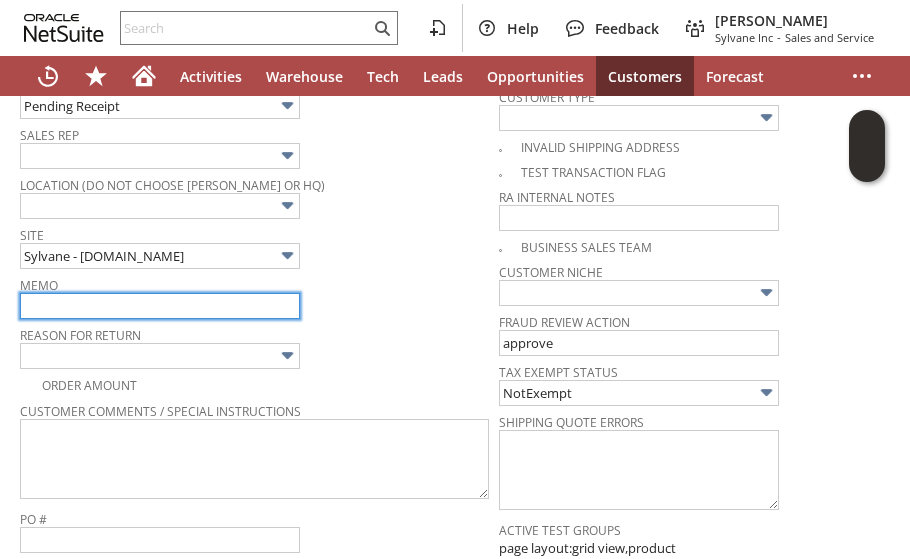 click at bounding box center [160, 306] 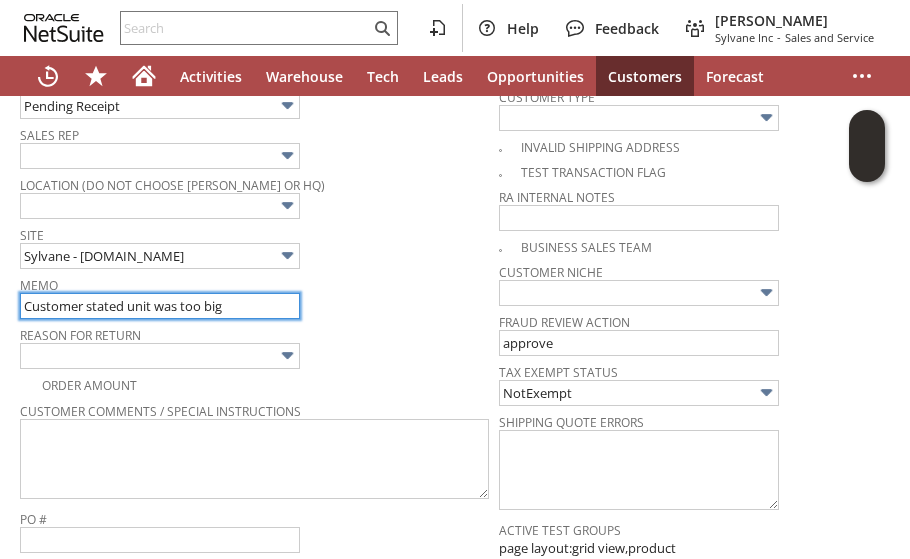 type on "Customer stated unit was too big" 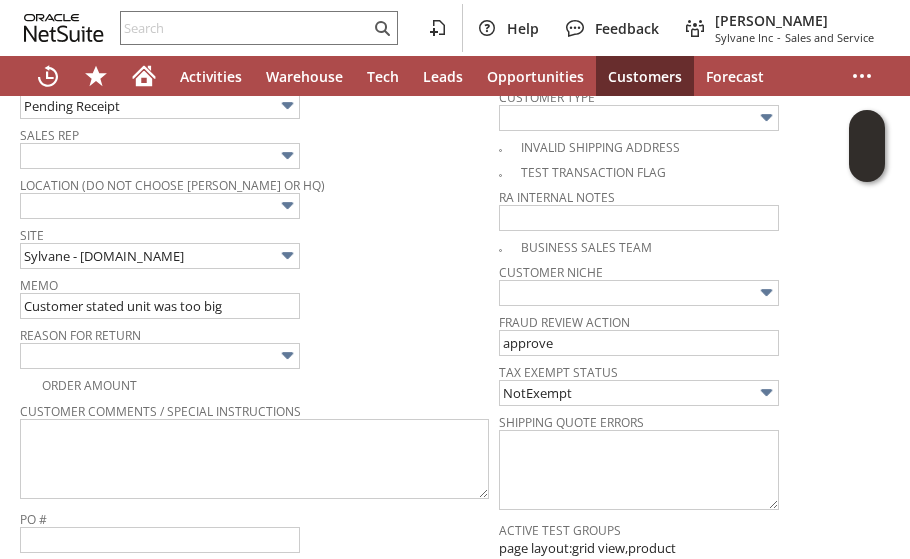 drag, startPoint x: 373, startPoint y: 312, endPoint x: 328, endPoint y: 317, distance: 45.276924 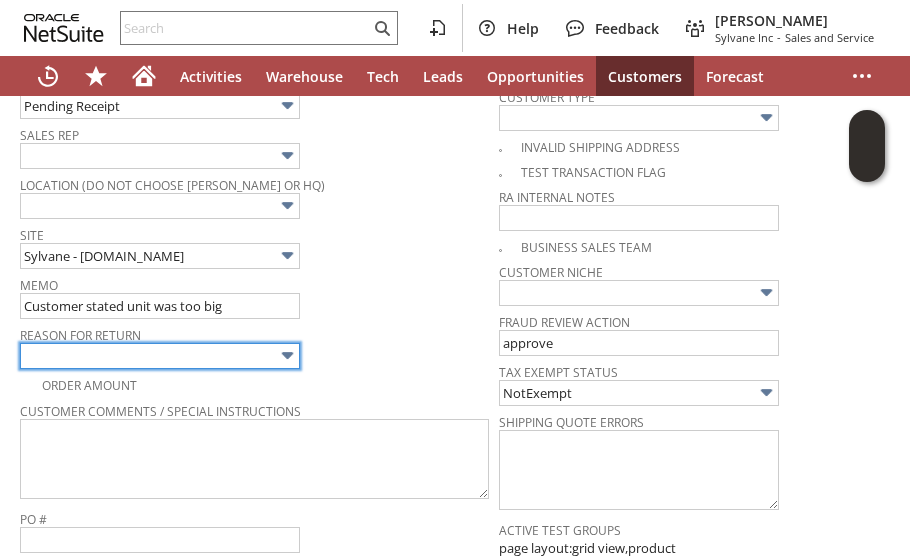 click at bounding box center [287, 355] 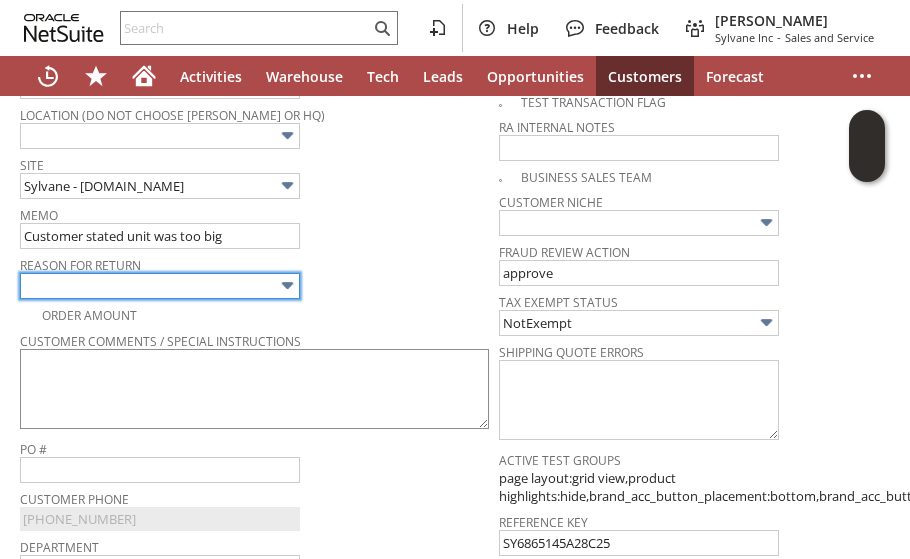 scroll, scrollTop: 518, scrollLeft: 0, axis: vertical 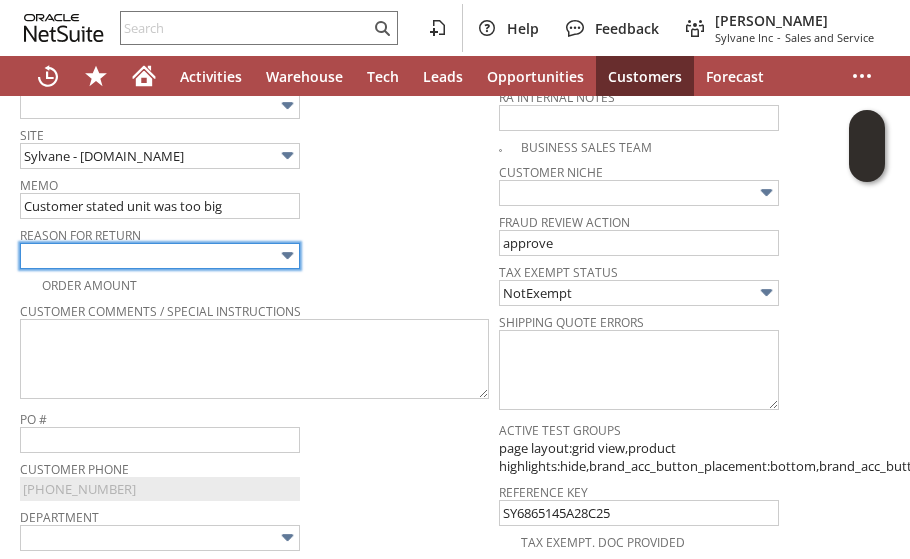 click at bounding box center [160, 256] 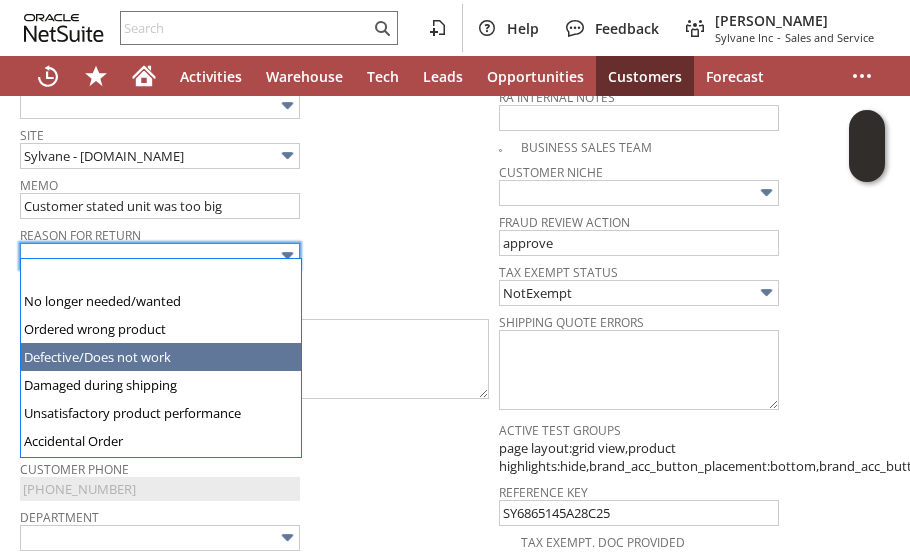 scroll, scrollTop: 138, scrollLeft: 0, axis: vertical 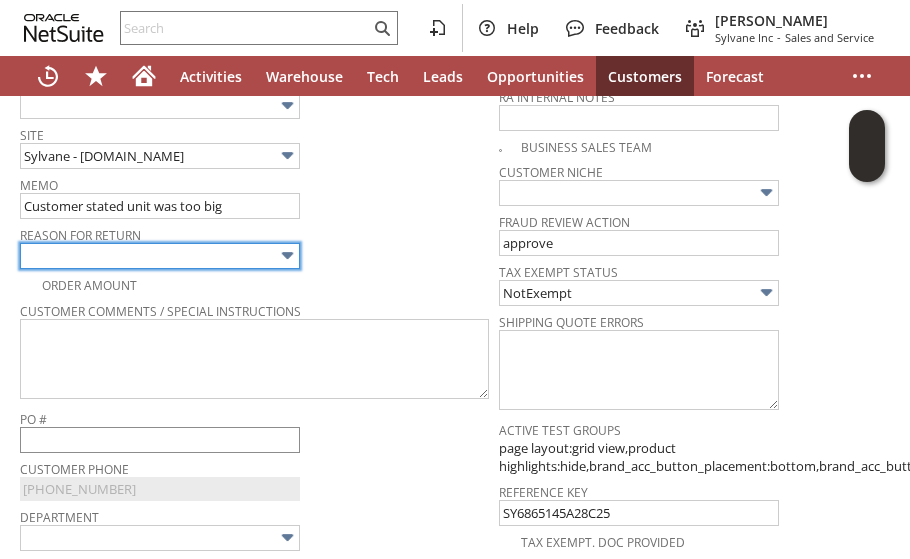 type on "Other" 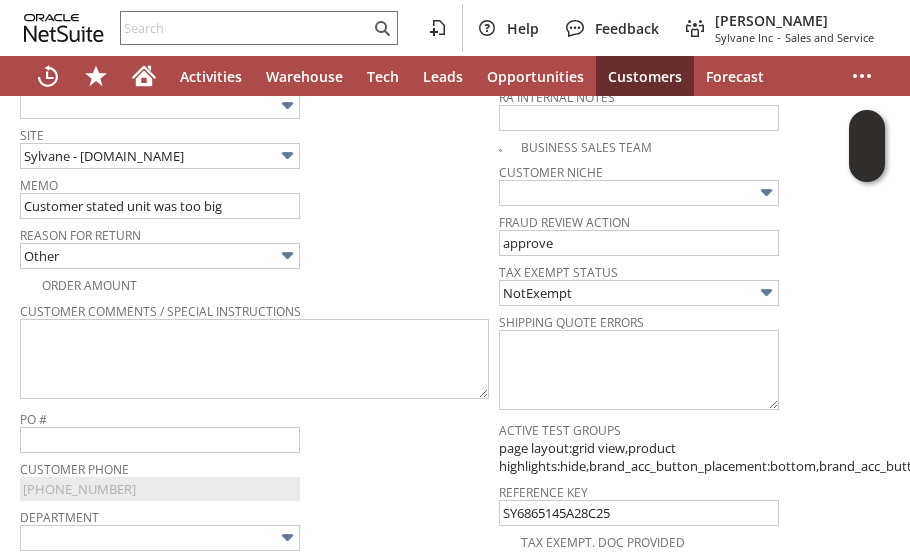 click on "Order Amount" at bounding box center [259, 283] 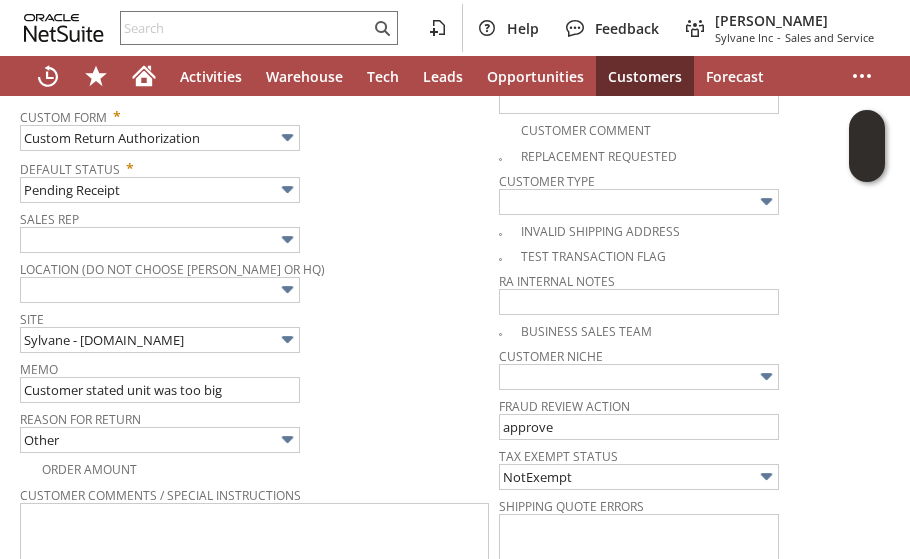 scroll, scrollTop: 0, scrollLeft: 0, axis: both 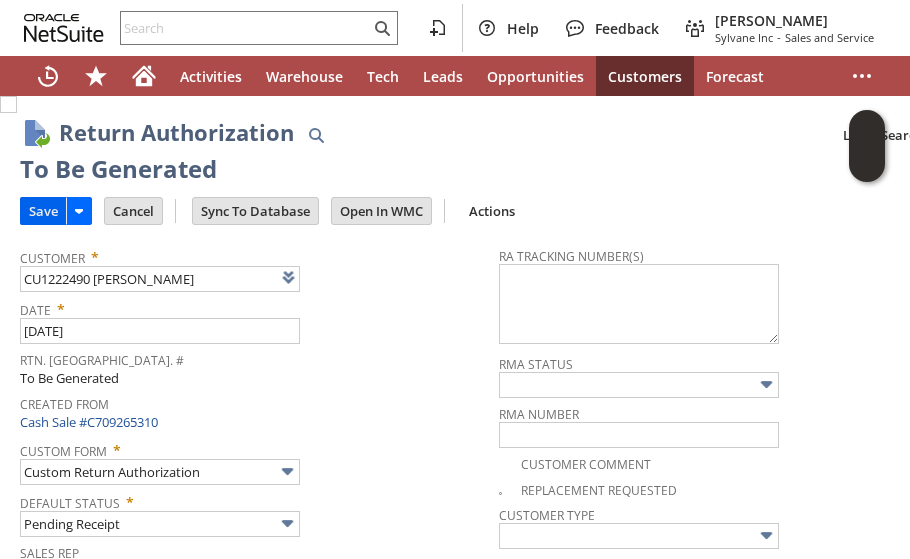 click on "Save" at bounding box center [43, 211] 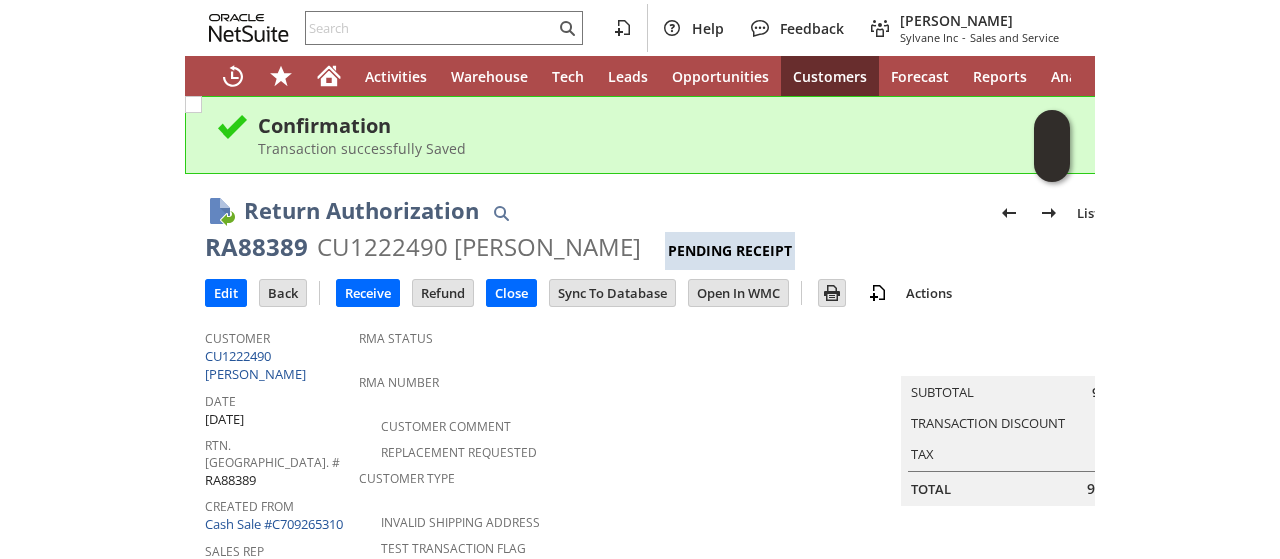 scroll, scrollTop: 0, scrollLeft: 0, axis: both 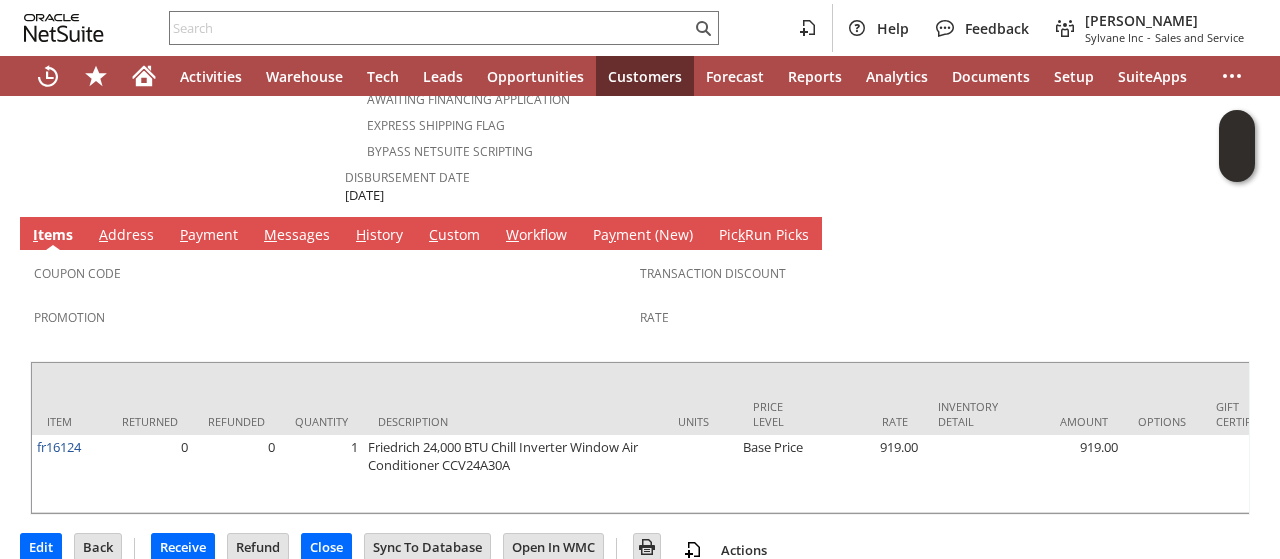 click on "A ddress" at bounding box center (126, 236) 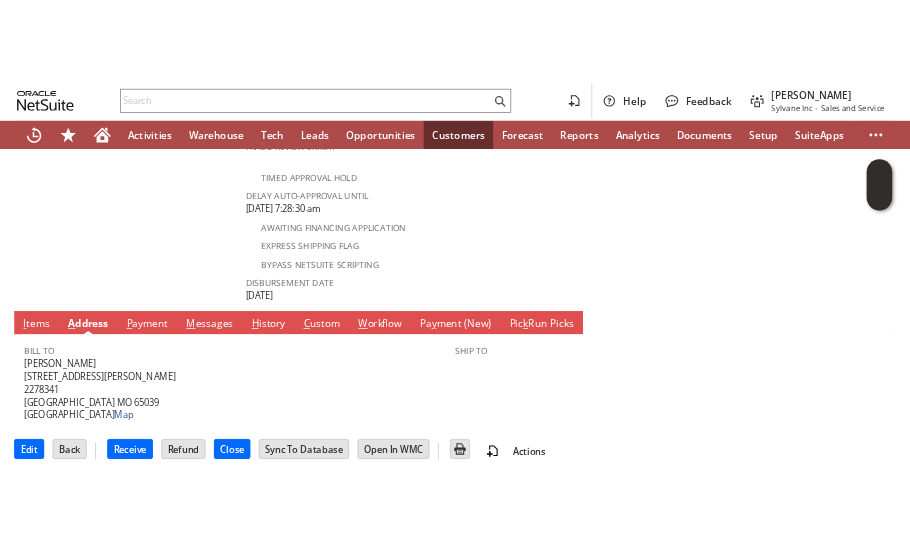 scroll, scrollTop: 942, scrollLeft: 0, axis: vertical 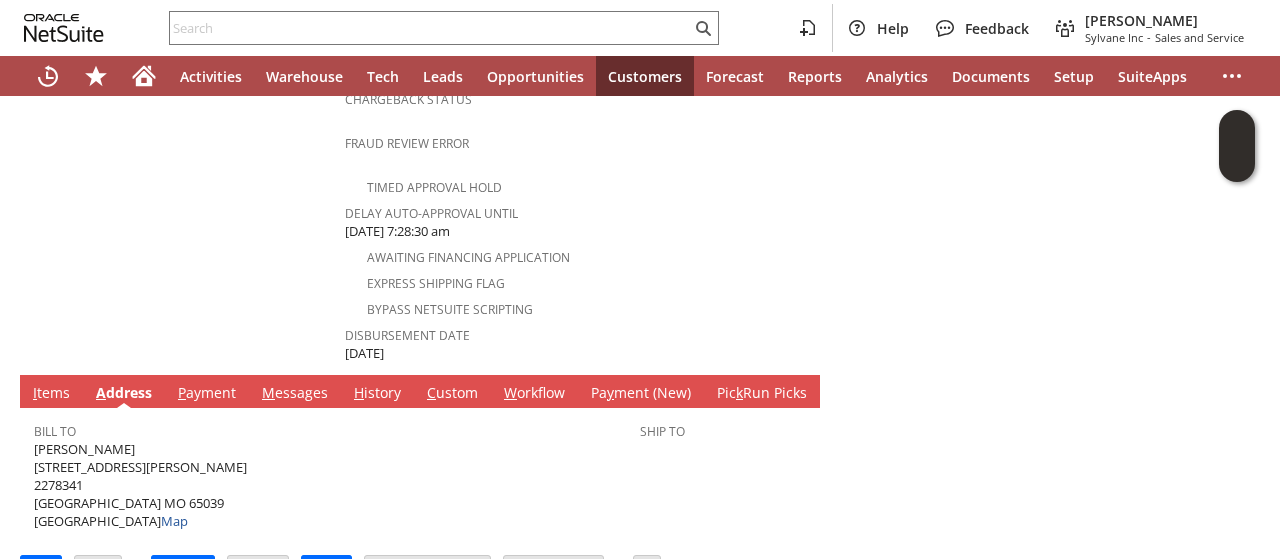 click on "Michael F. Williams 19601 S David Sapp Rd 2278341 Hartsburg MO 65039 United States  Map" at bounding box center [140, 485] 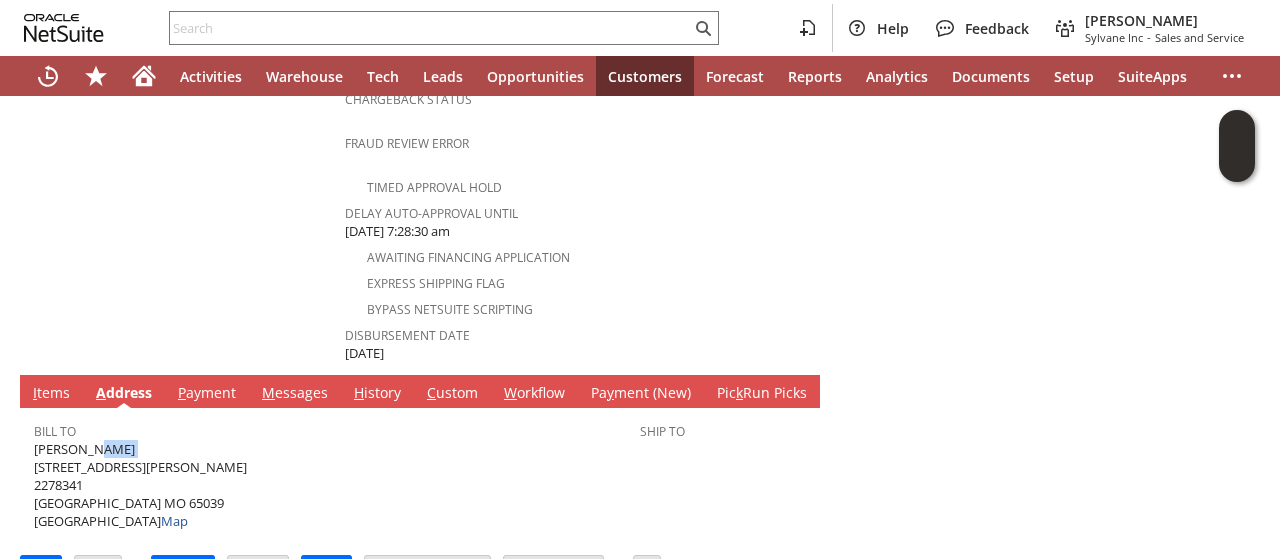 click on "Michael F. Williams 19601 S David Sapp Rd 2278341 Hartsburg MO 65039 United States  Map" at bounding box center (140, 485) 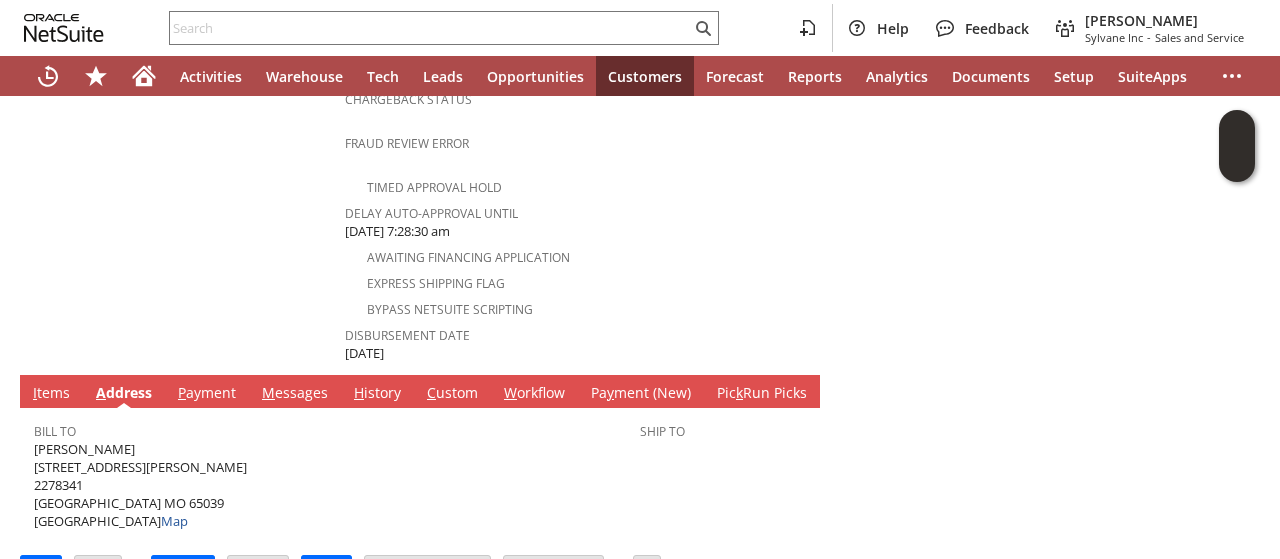 click on "Michael F. Williams 19601 S David Sapp Rd 2278341 Hartsburg MO 65039 United States  Map" at bounding box center (140, 485) 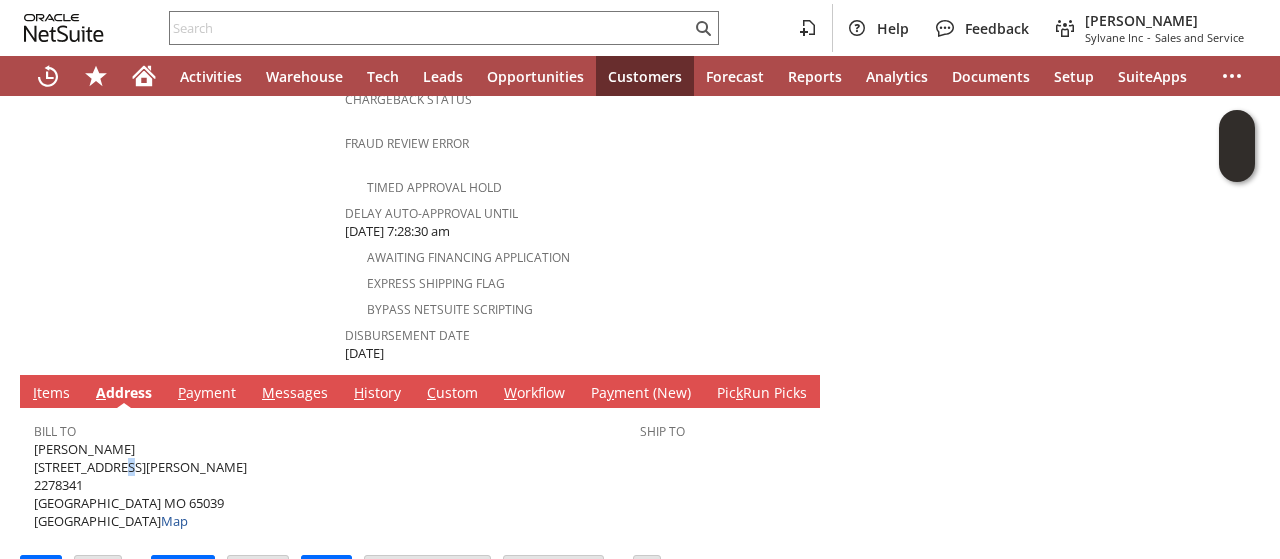 click on "Michael F. Williams 19601 S David Sapp Rd 2278341 Hartsburg MO 65039 United States  Map" at bounding box center (140, 485) 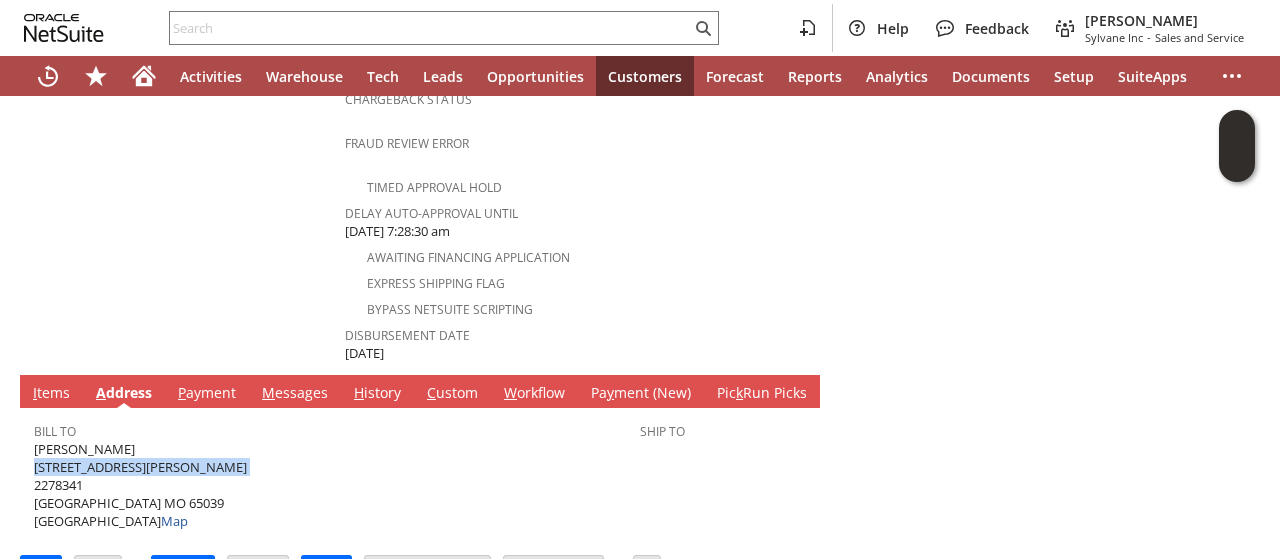 click on "Michael F. Williams 19601 S David Sapp Rd 2278341 Hartsburg MO 65039 United States  Map" at bounding box center [140, 485] 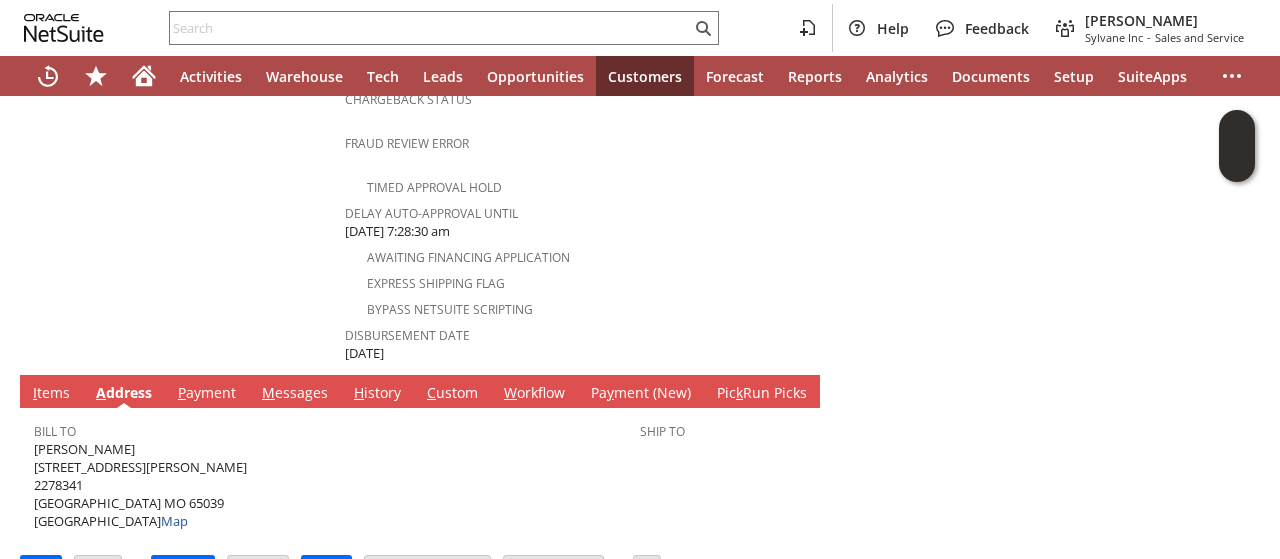 click on "Michael F. Williams 19601 S David Sapp Rd 2278341 Hartsburg MO 65039 United States  Map" at bounding box center [140, 485] 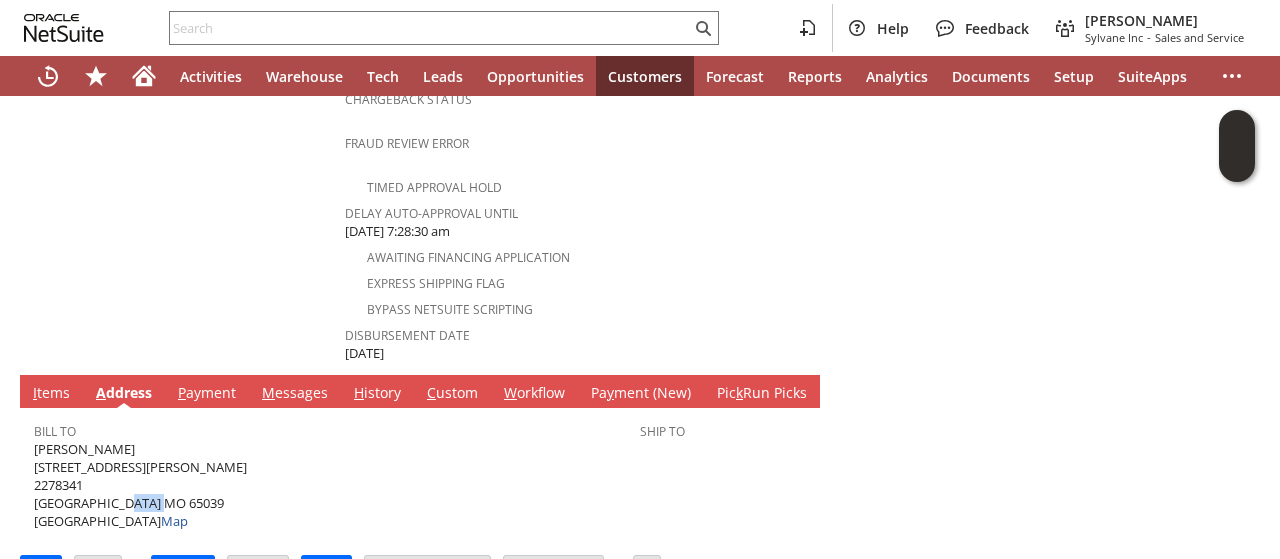 click on "Michael F. Williams 19601 S David Sapp Rd 2278341 Hartsburg MO 65039 United States  Map" at bounding box center [140, 485] 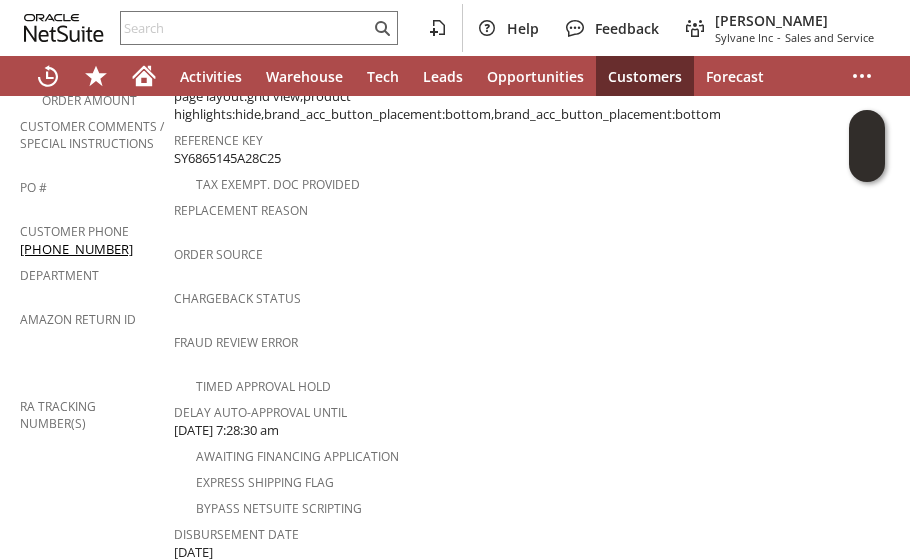 scroll, scrollTop: 658, scrollLeft: 0, axis: vertical 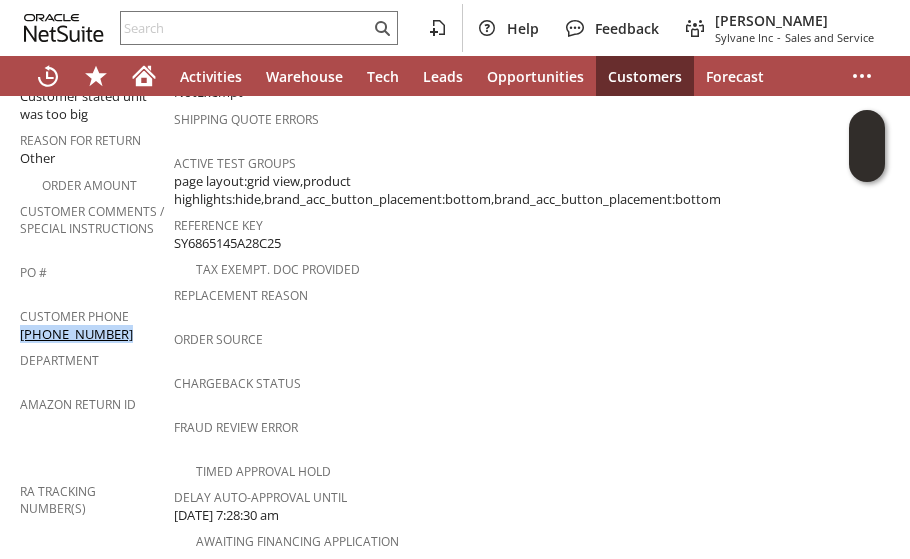 drag, startPoint x: 124, startPoint y: 304, endPoint x: 20, endPoint y: 303, distance: 104.00481 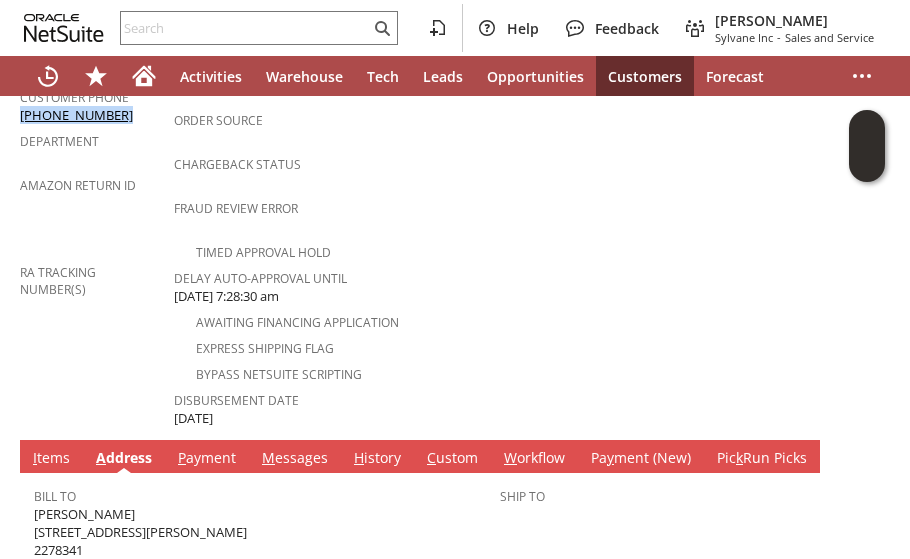 scroll, scrollTop: 958, scrollLeft: 0, axis: vertical 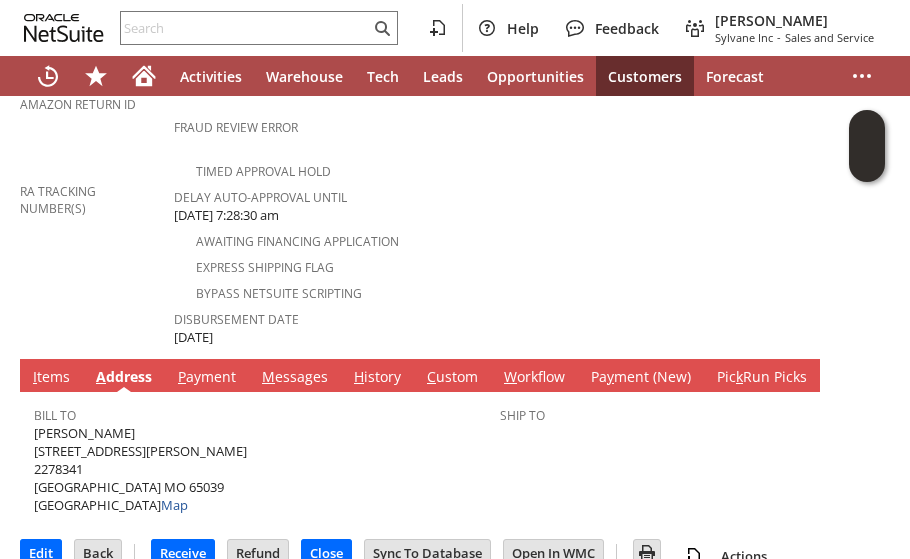 click on "I tems" at bounding box center [51, 378] 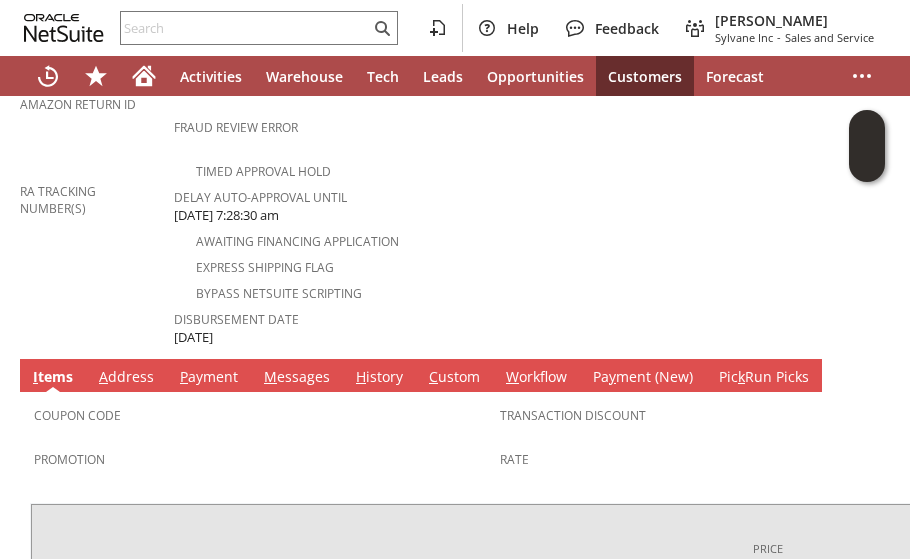 scroll, scrollTop: 1142, scrollLeft: 0, axis: vertical 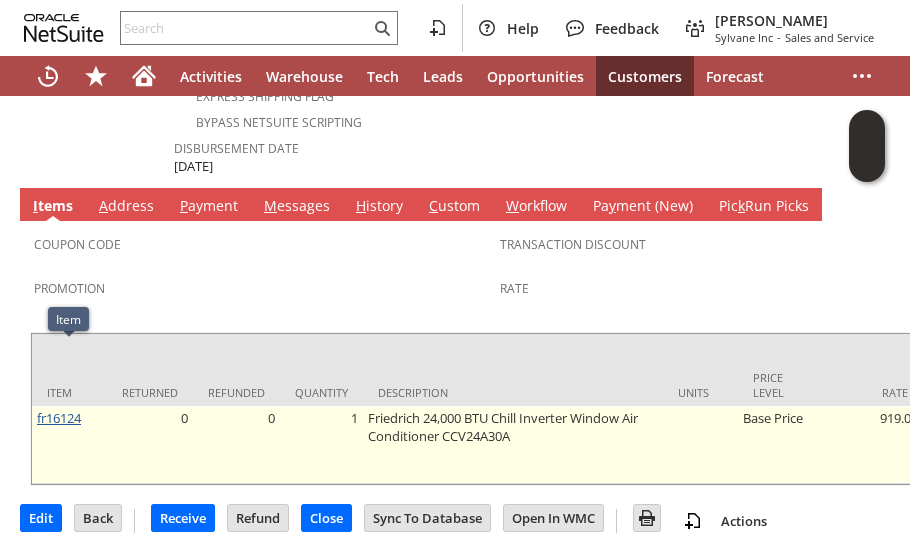 click on "fr16124" at bounding box center [59, 418] 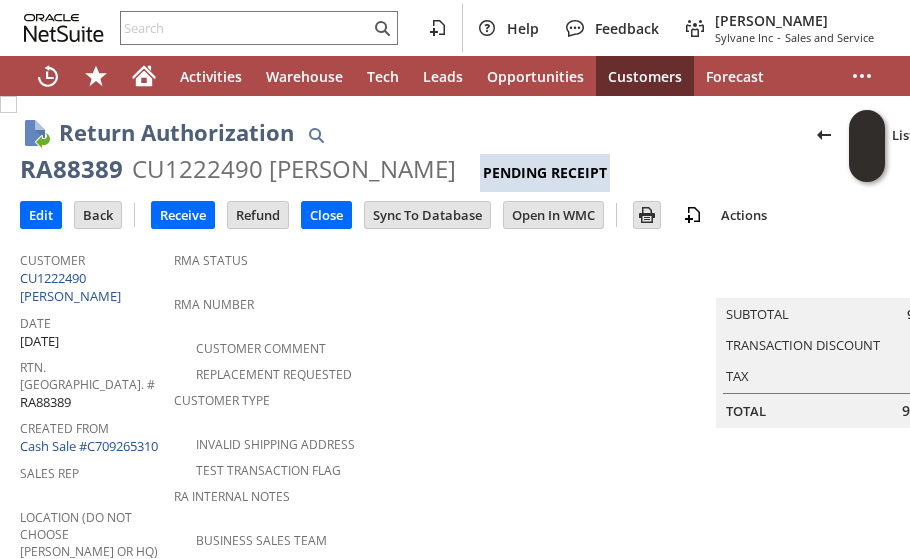 scroll, scrollTop: 0, scrollLeft: 0, axis: both 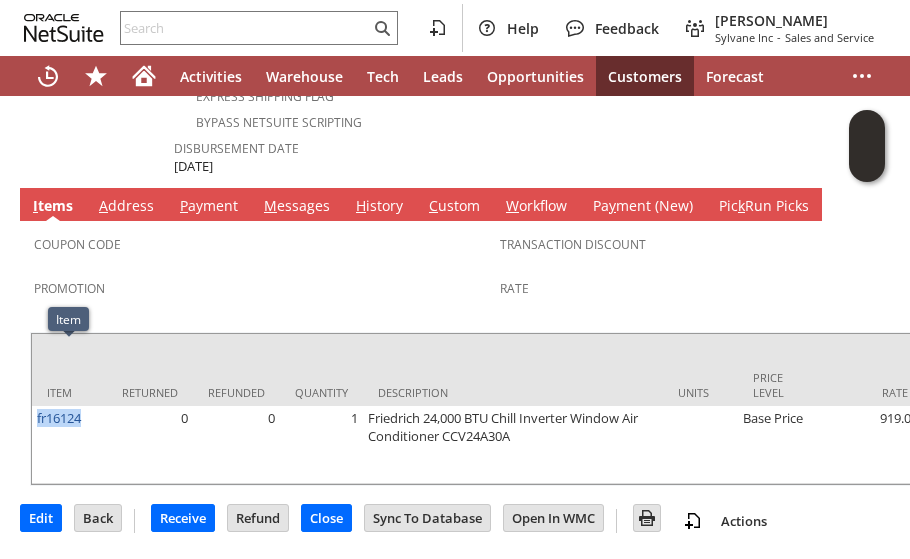 drag, startPoint x: 89, startPoint y: 353, endPoint x: 72, endPoint y: 340, distance: 21.400934 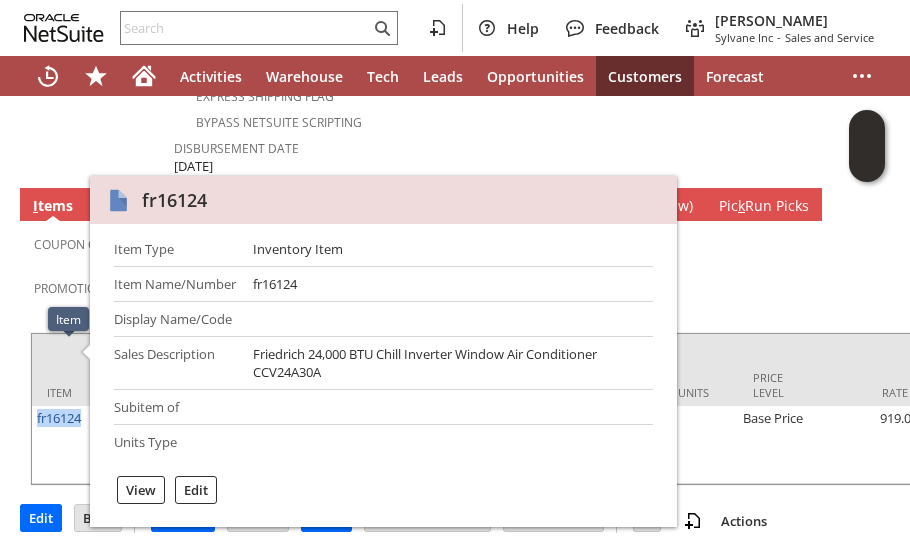 copy on "fr16124" 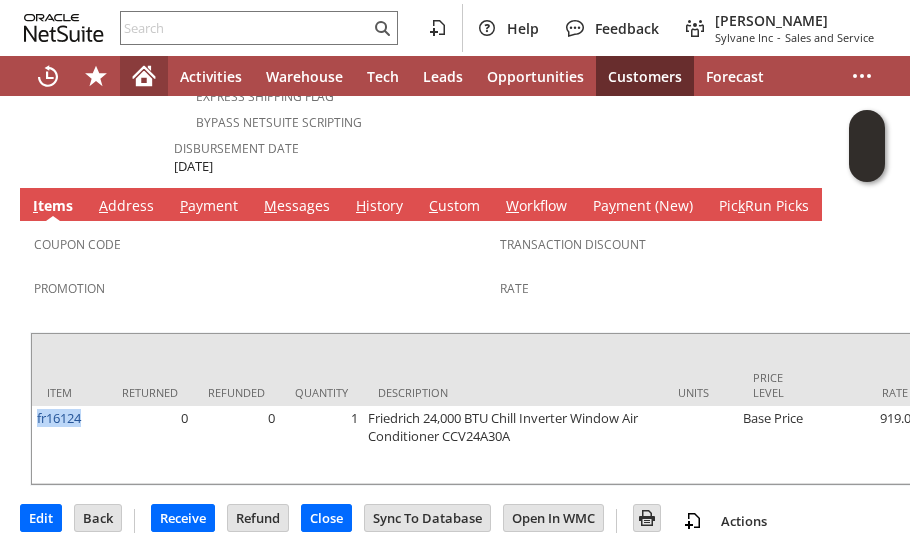 click 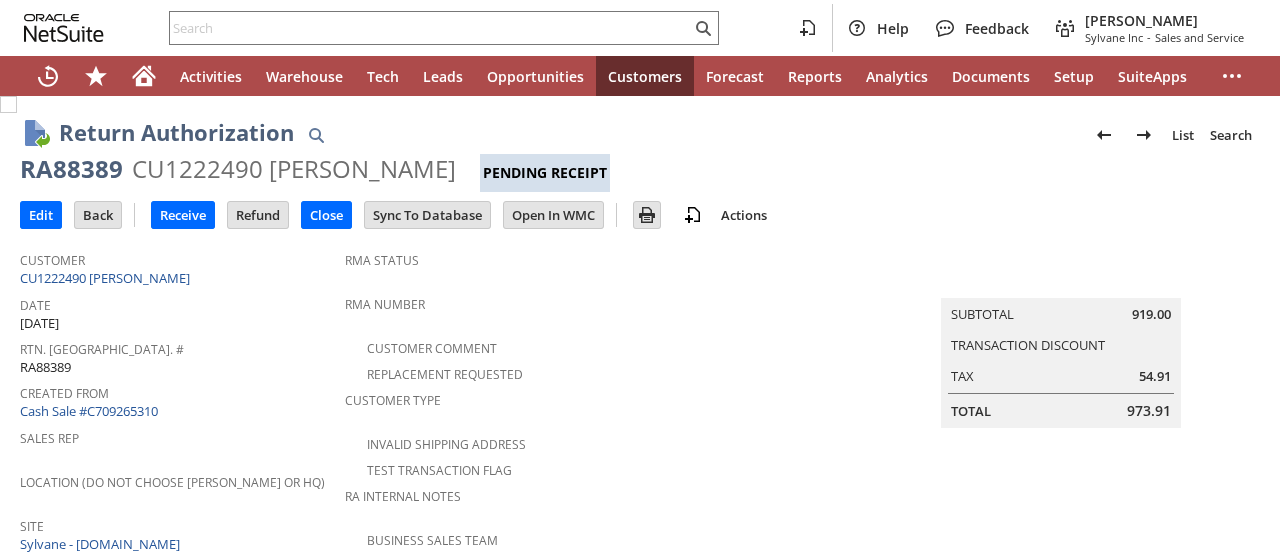 scroll, scrollTop: 0, scrollLeft: 0, axis: both 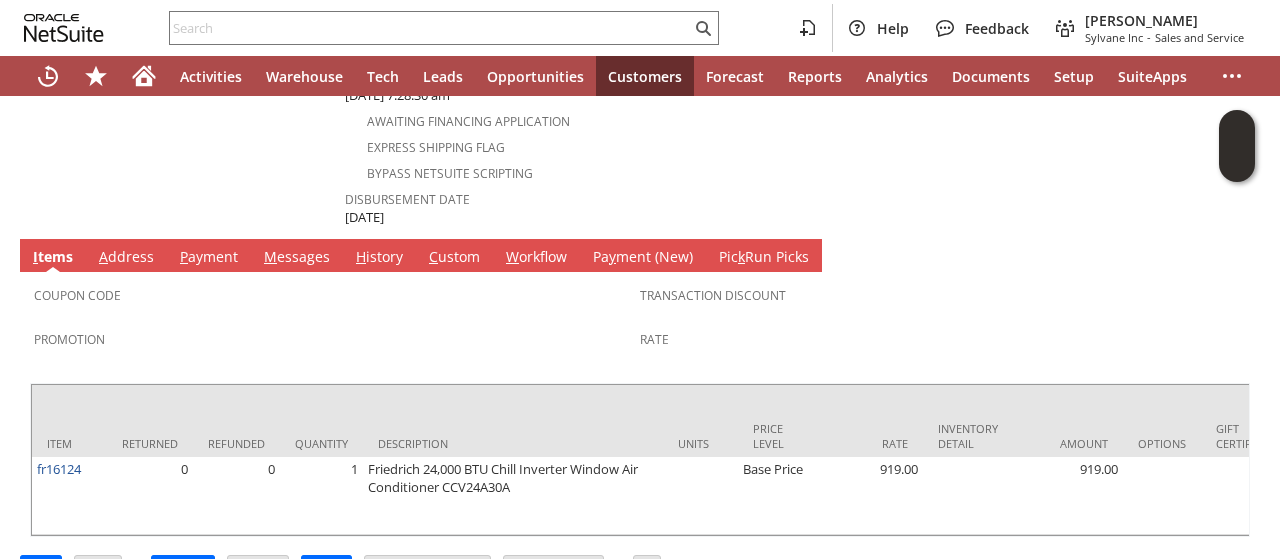 click on "M essages" at bounding box center (297, 258) 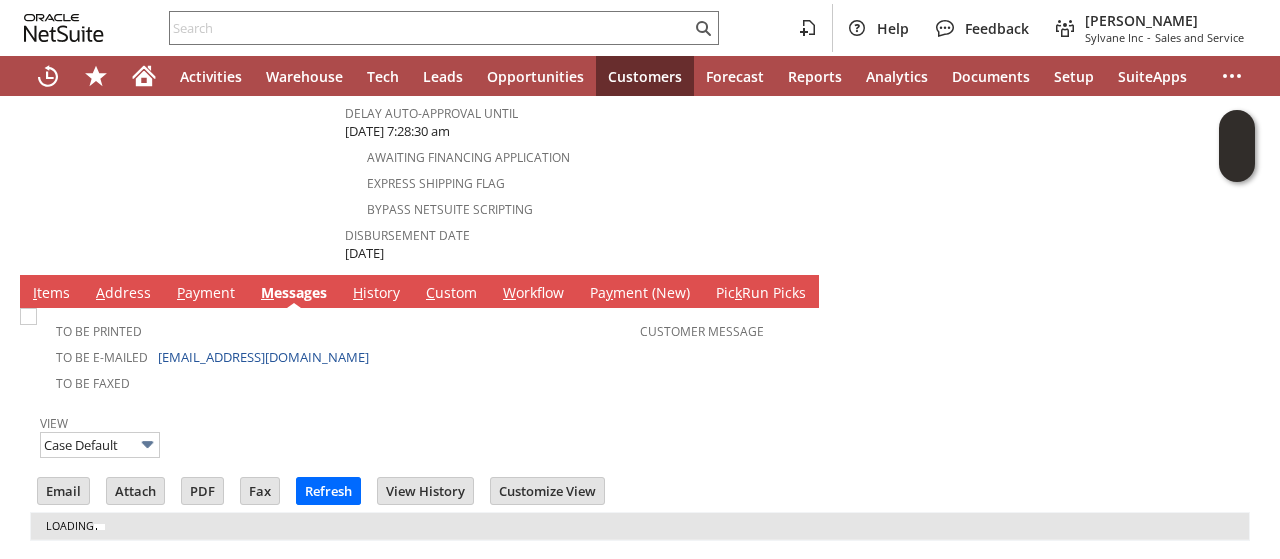 scroll, scrollTop: 0, scrollLeft: 0, axis: both 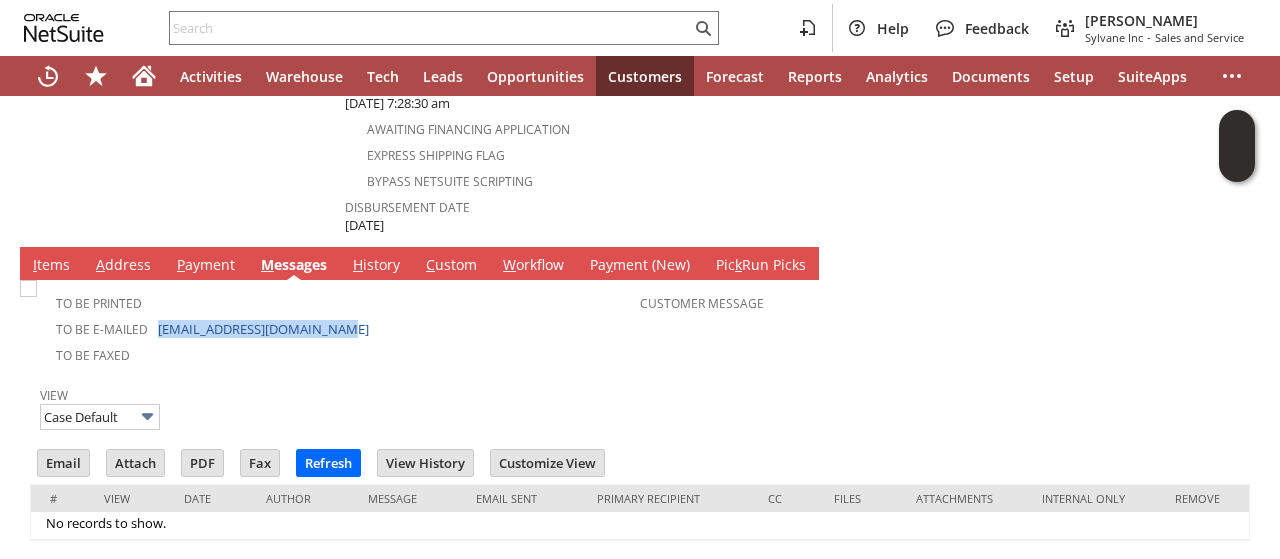 drag, startPoint x: 309, startPoint y: 281, endPoint x: 173, endPoint y: 319, distance: 141.20906 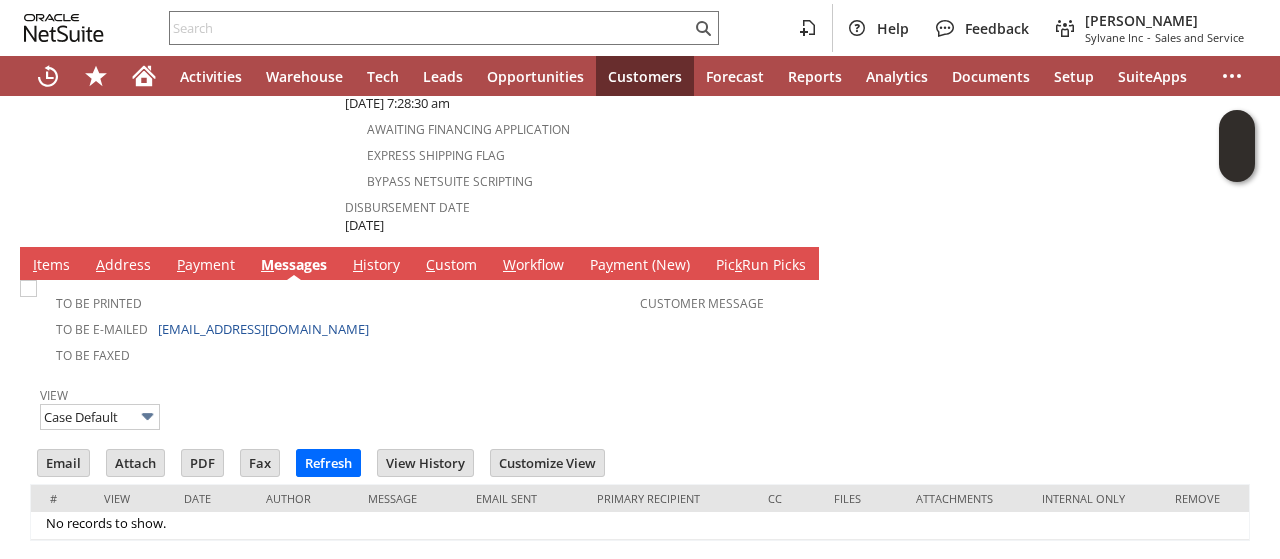 click on "To Be Faxed" at bounding box center (337, 354) 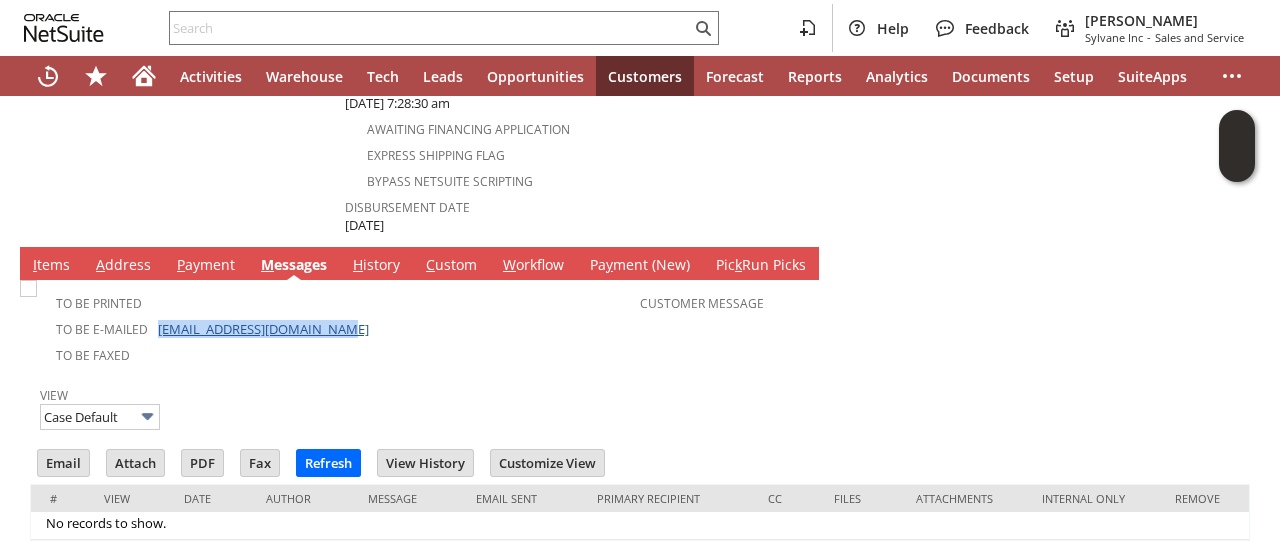 drag, startPoint x: 333, startPoint y: 280, endPoint x: 156, endPoint y: 281, distance: 177.00282 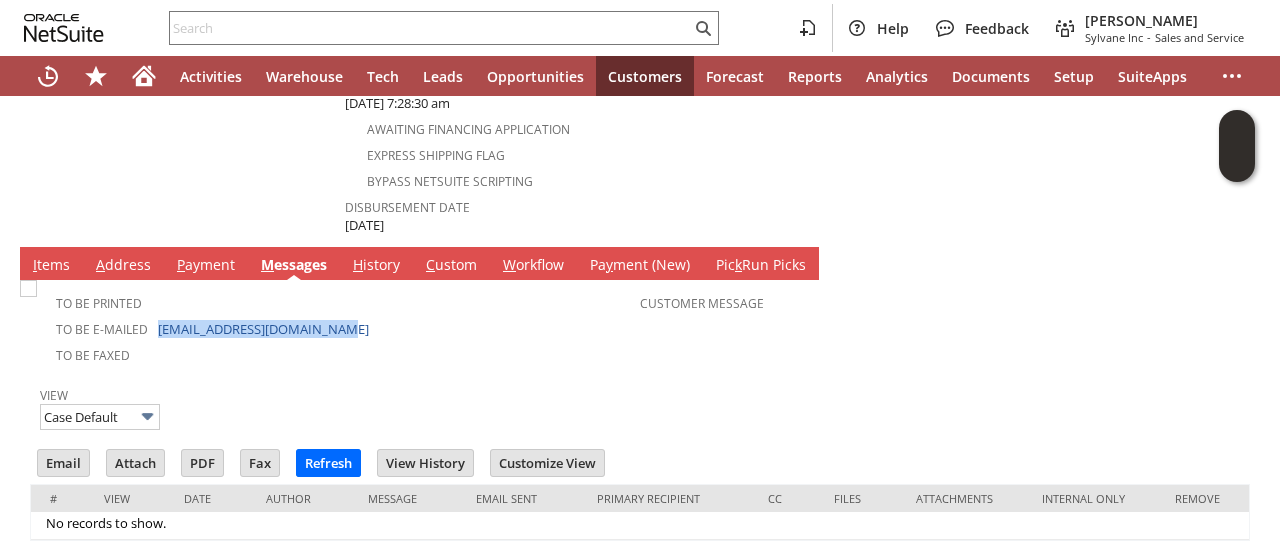 copy on "[EMAIL_ADDRESS][DOMAIN_NAME]" 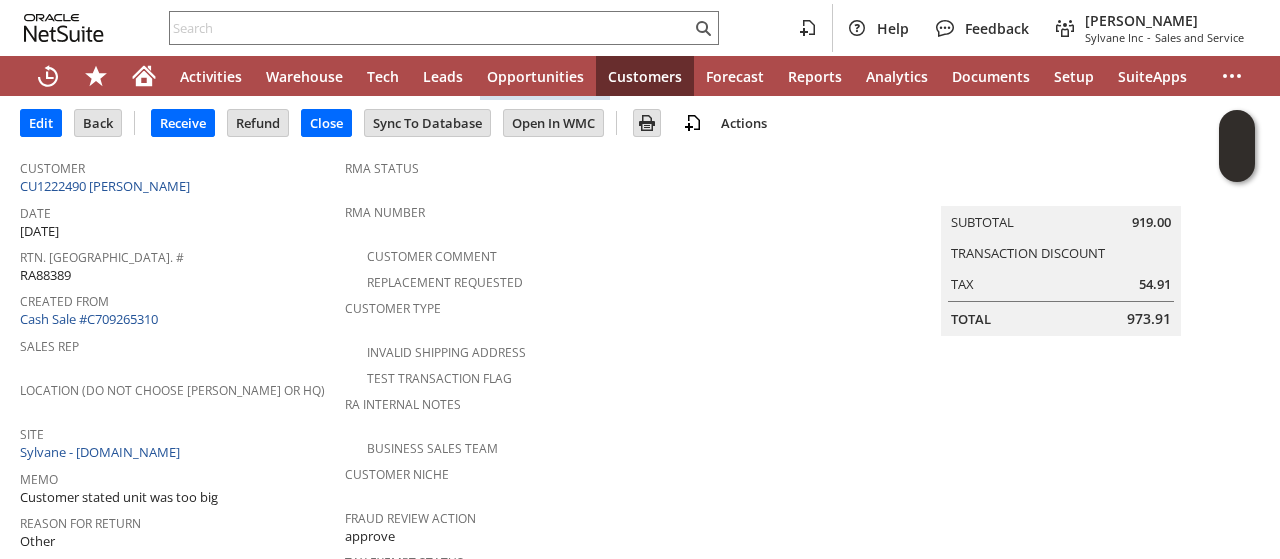 scroll, scrollTop: 0, scrollLeft: 0, axis: both 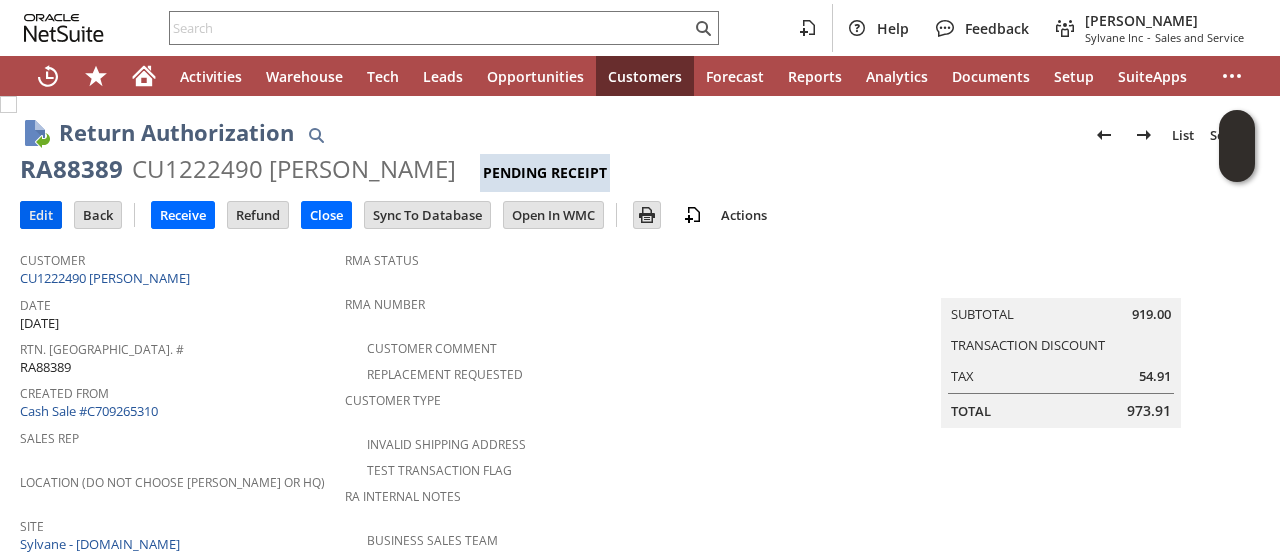 drag, startPoint x: 46, startPoint y: 211, endPoint x: 210, endPoint y: 281, distance: 178.31433 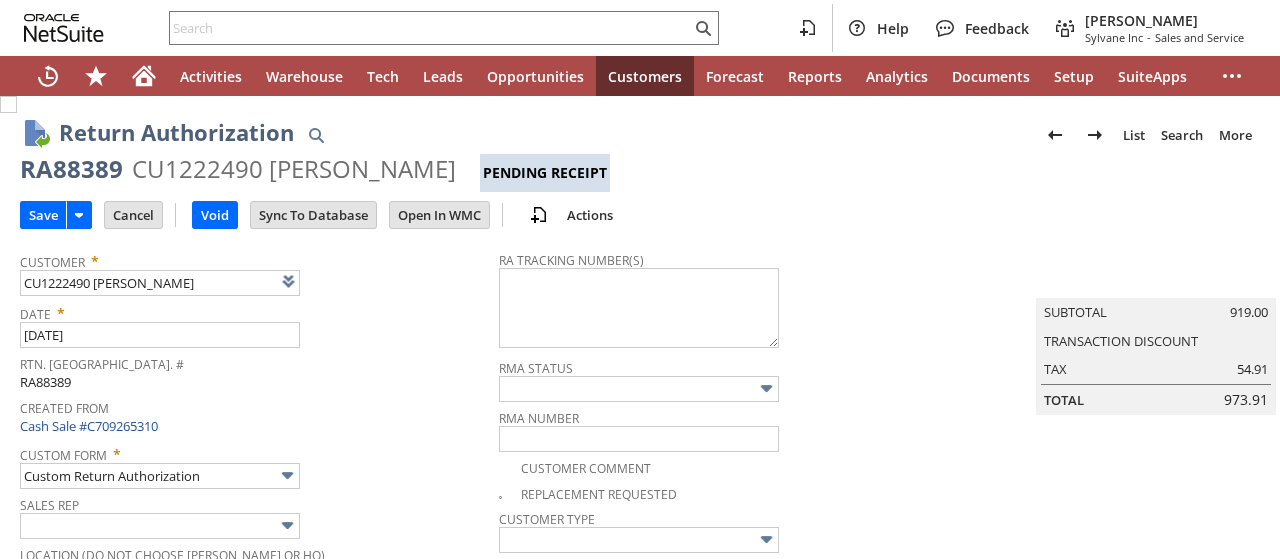 type on "Add" 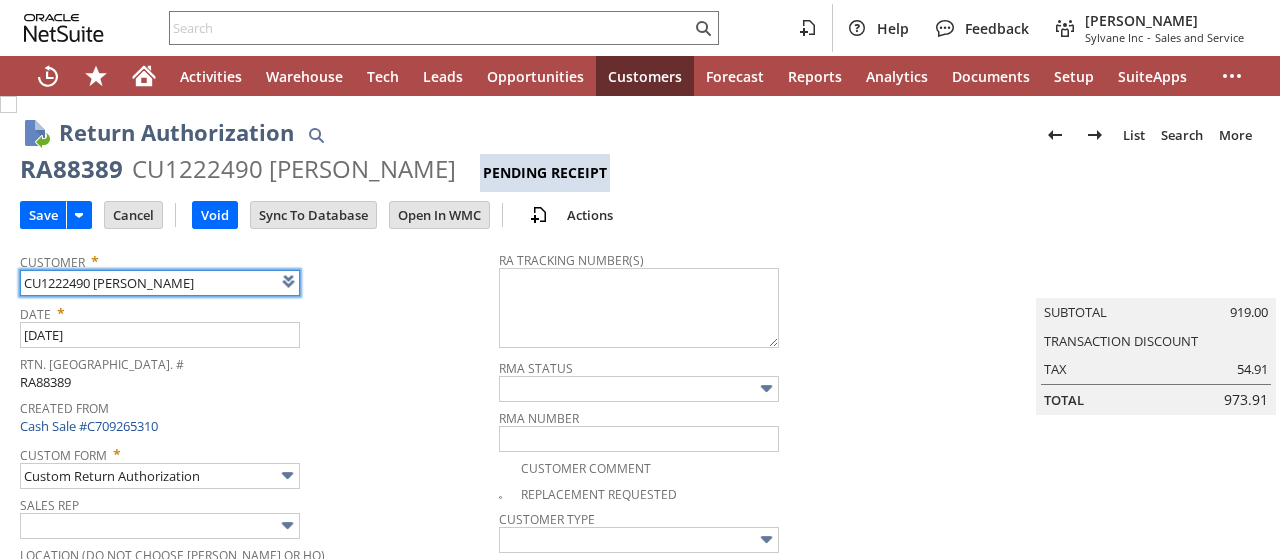 scroll, scrollTop: 0, scrollLeft: 0, axis: both 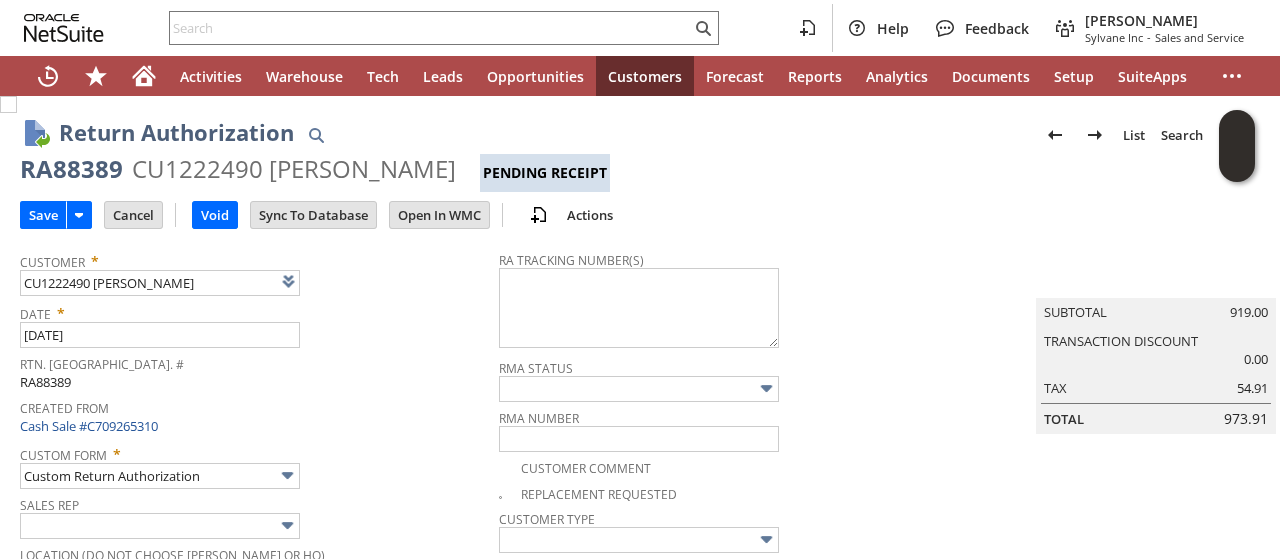 click on "Date
*
[DATE]" at bounding box center [254, 323] 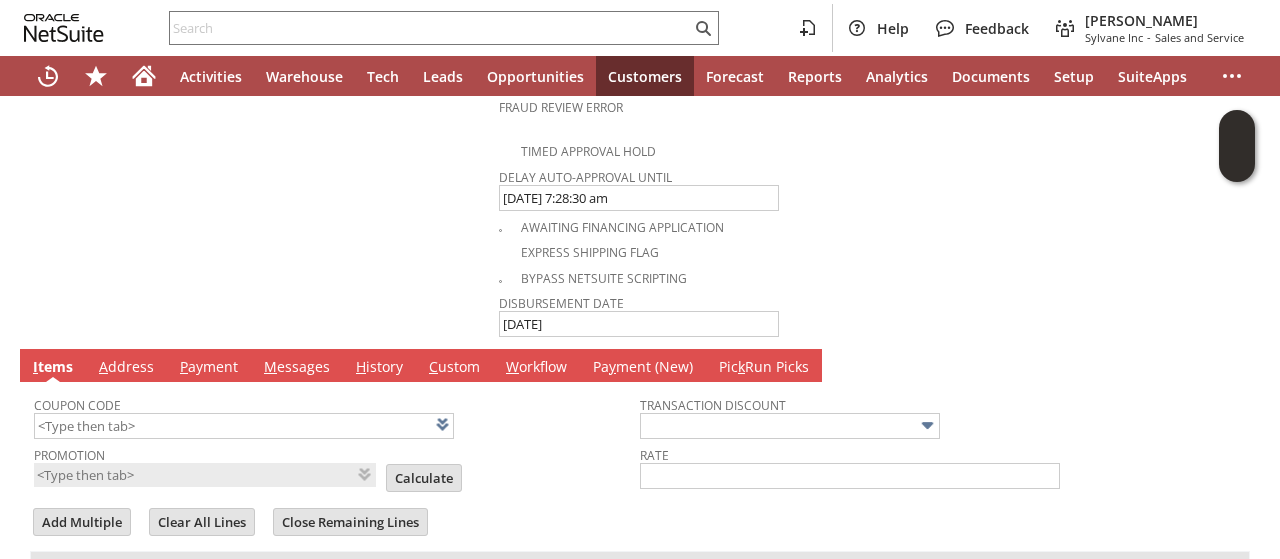 scroll, scrollTop: 1400, scrollLeft: 0, axis: vertical 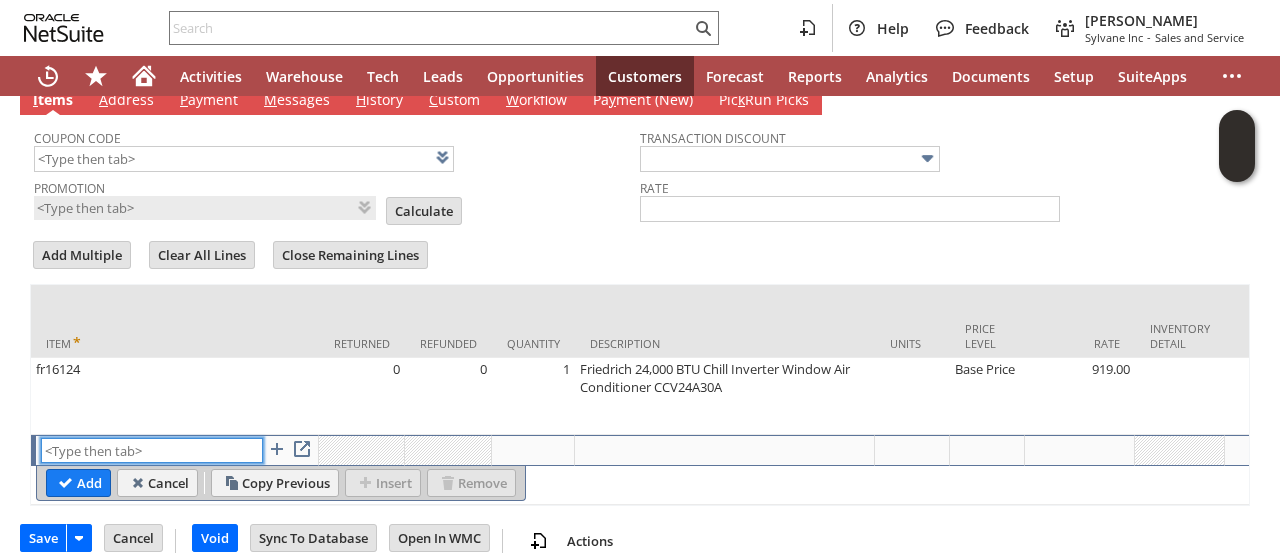 click at bounding box center (152, 450) 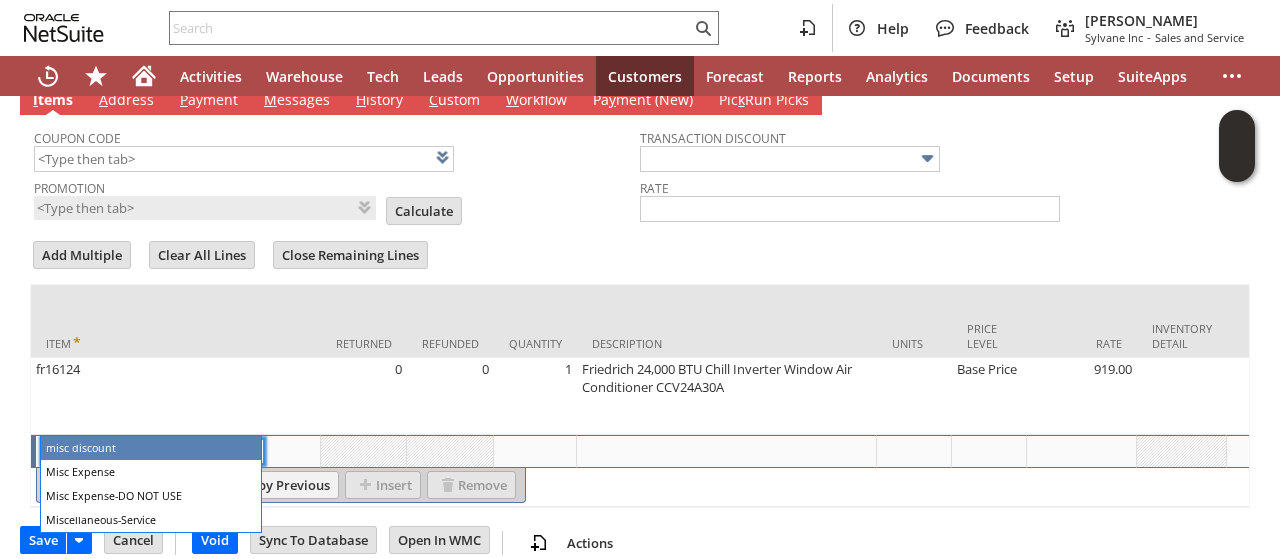 type on "mis" 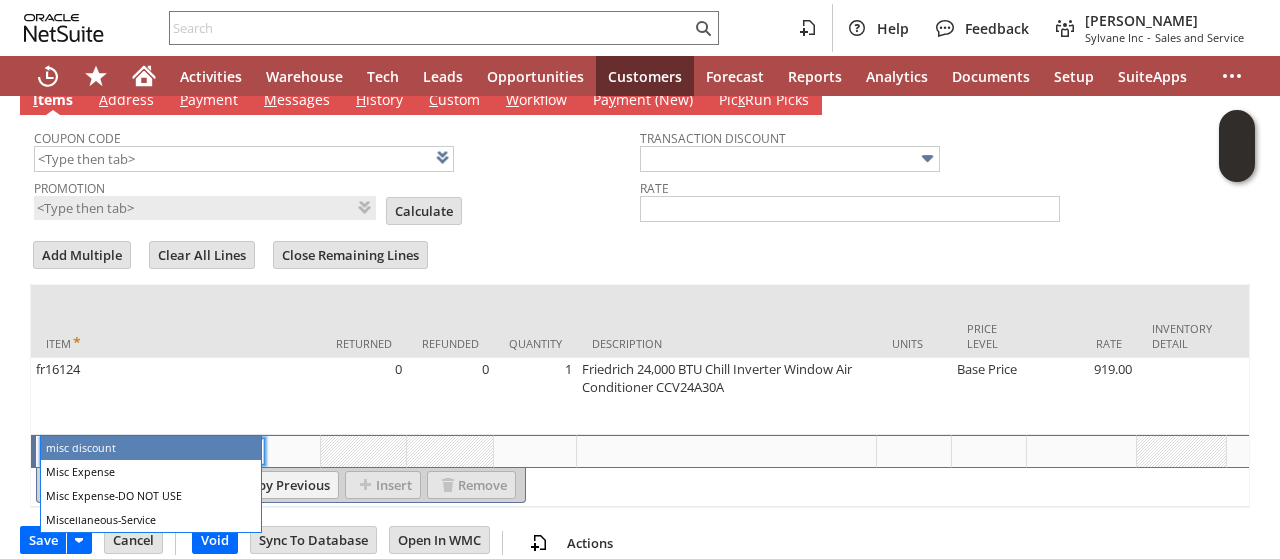 type 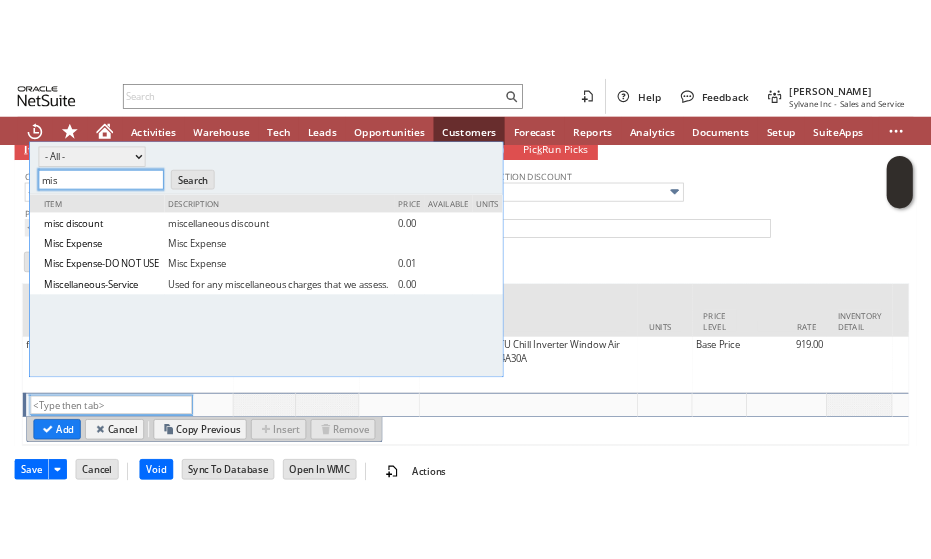 scroll, scrollTop: 0, scrollLeft: 0, axis: both 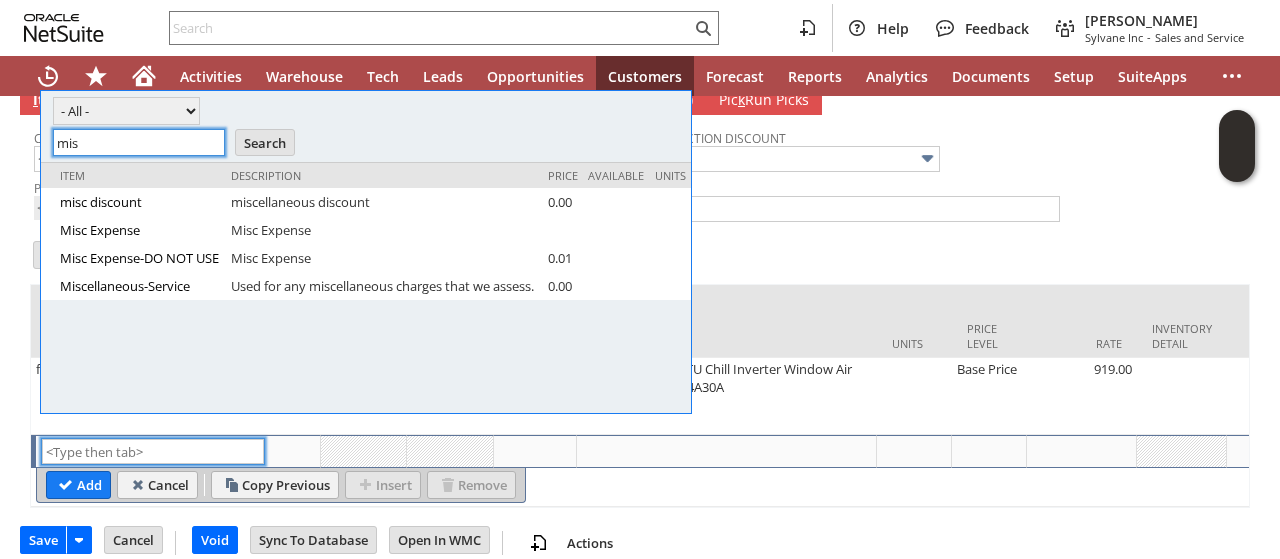 click on "mis" at bounding box center (139, 142) 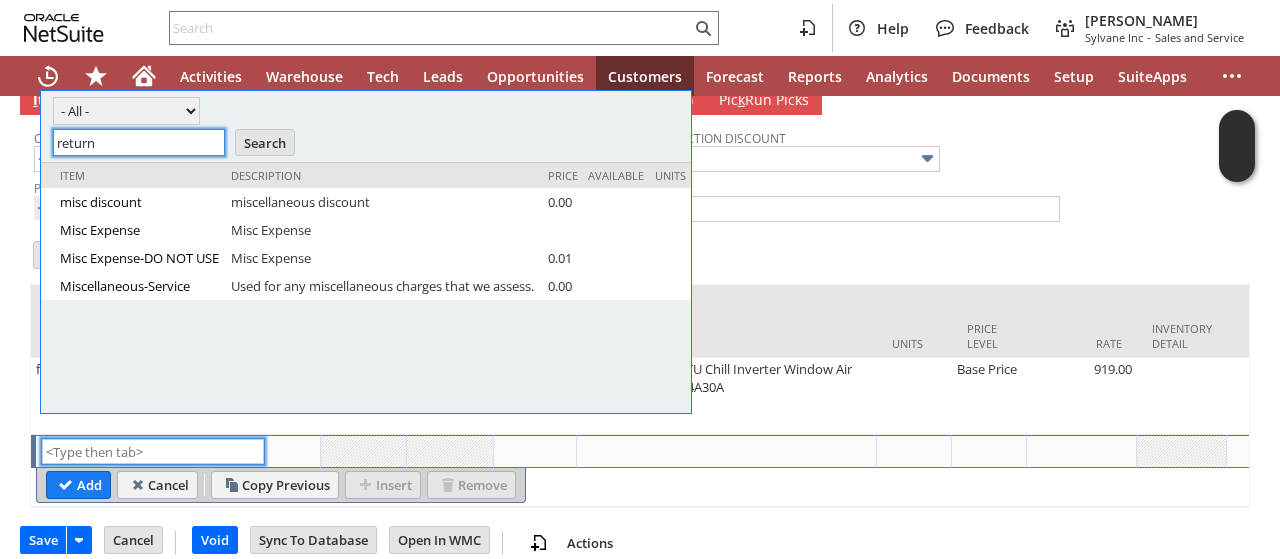 type on "return" 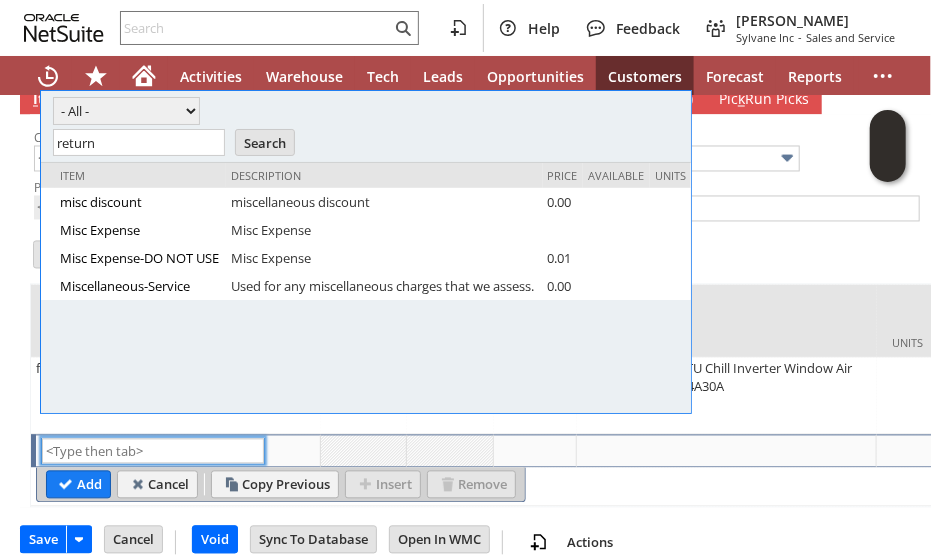 click on "Return Authorization
List
Search
More
Add To Shortcuts
RA88389
CU1222490 Michael F Williams
Pending Receipt
Go
Save
Save
Save & New
Save & Print" at bounding box center [500, -362] 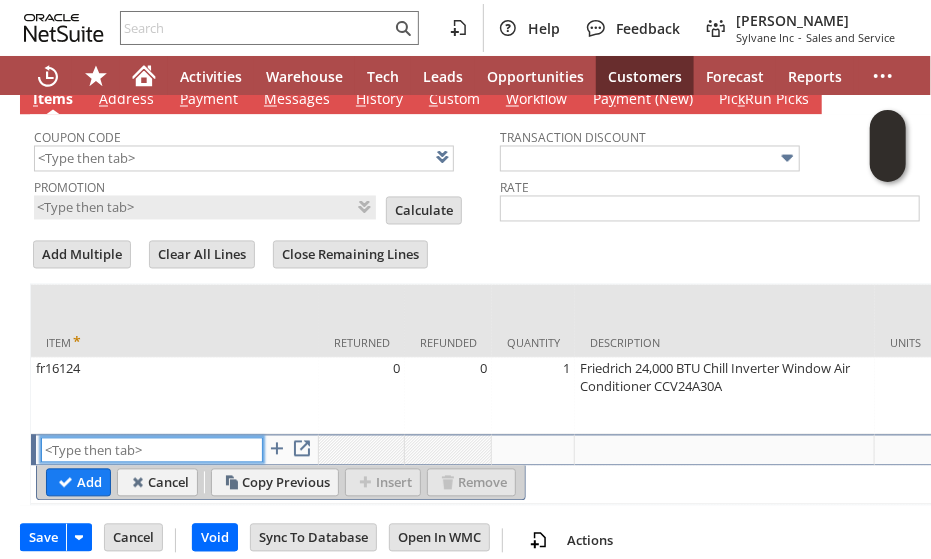click at bounding box center (152, 450) 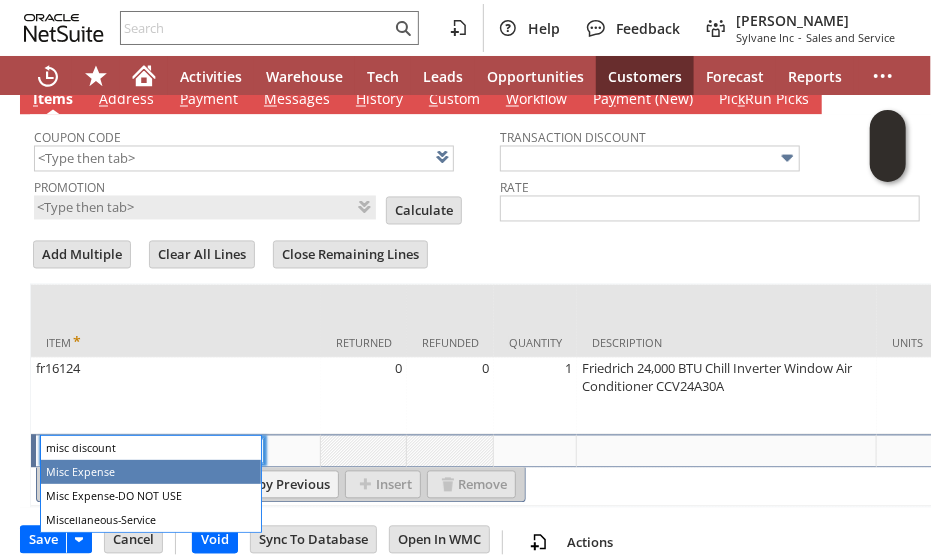 type on "Misc Expense" 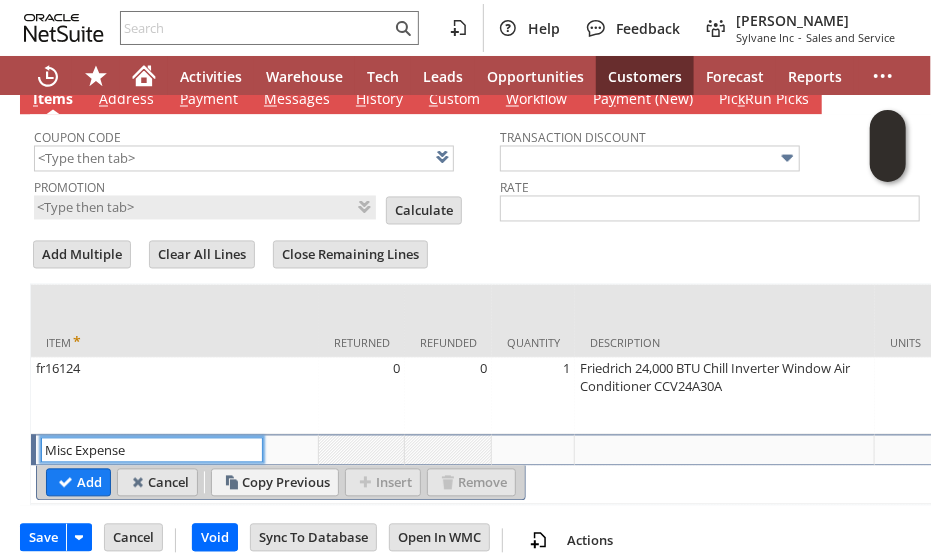 type on "Misc Expense" 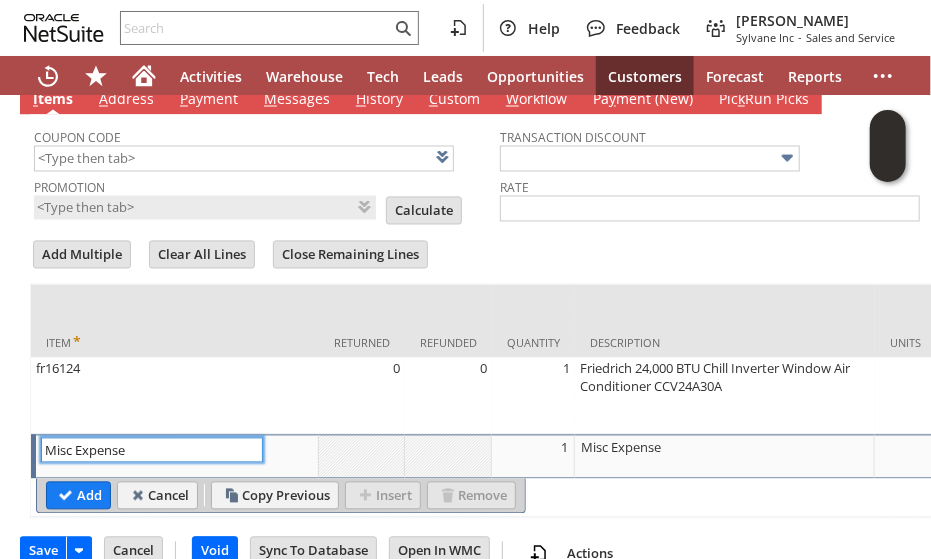 type on "Misc Expense" 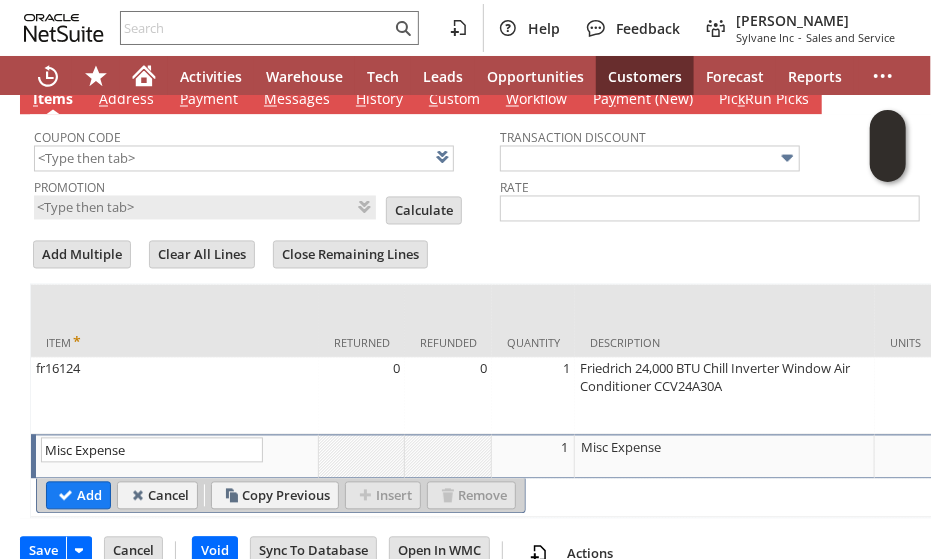 click on "Misc Expense" at bounding box center (725, 457) 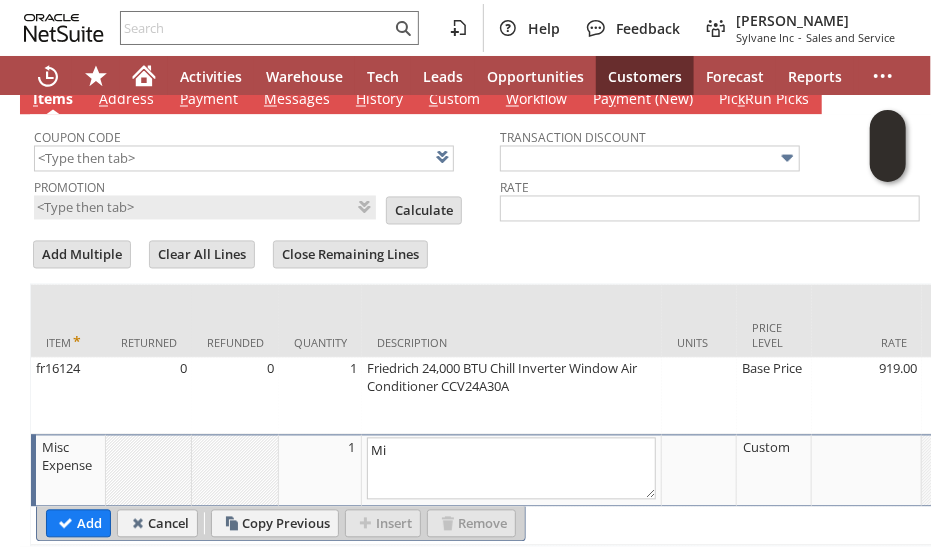 type on "M" 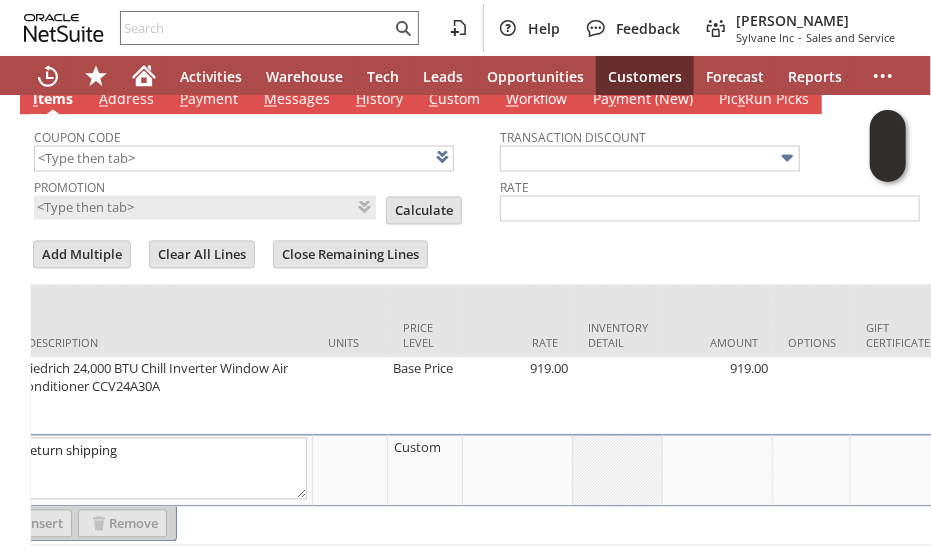 scroll, scrollTop: 0, scrollLeft: 442, axis: horizontal 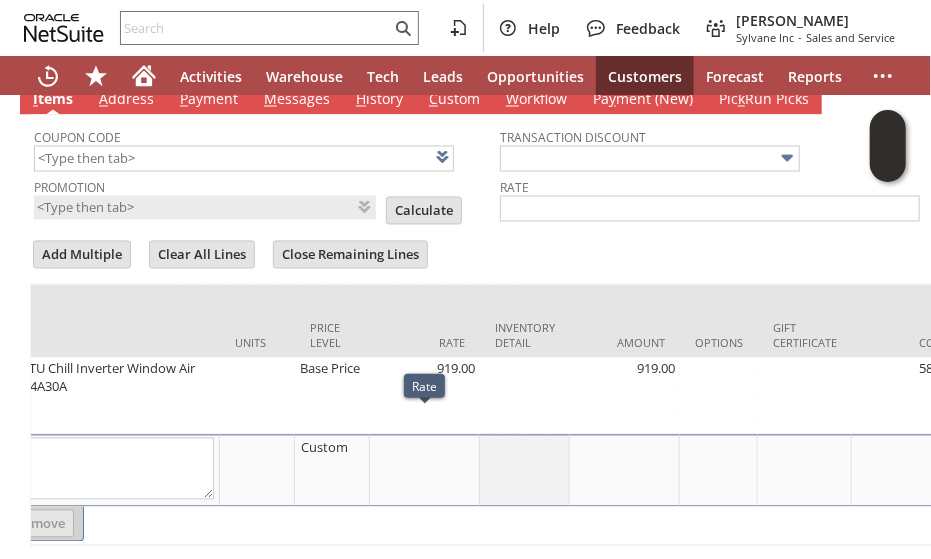 type on "Return shipping" 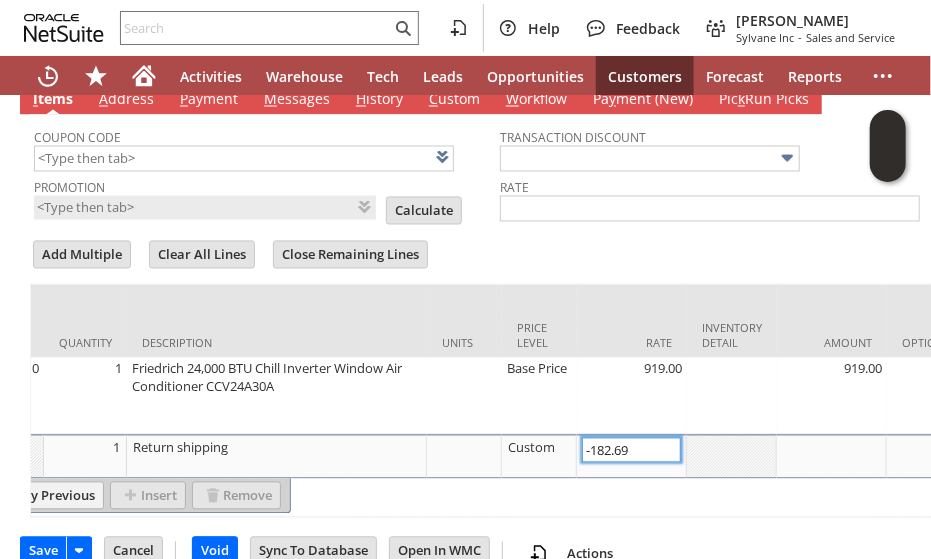 scroll, scrollTop: 0, scrollLeft: 39, axis: horizontal 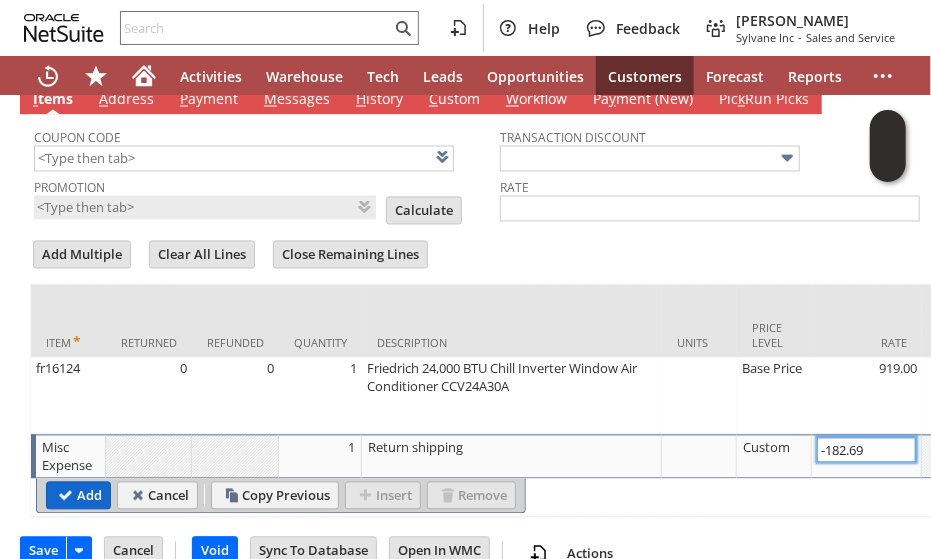 type on "-182.69" 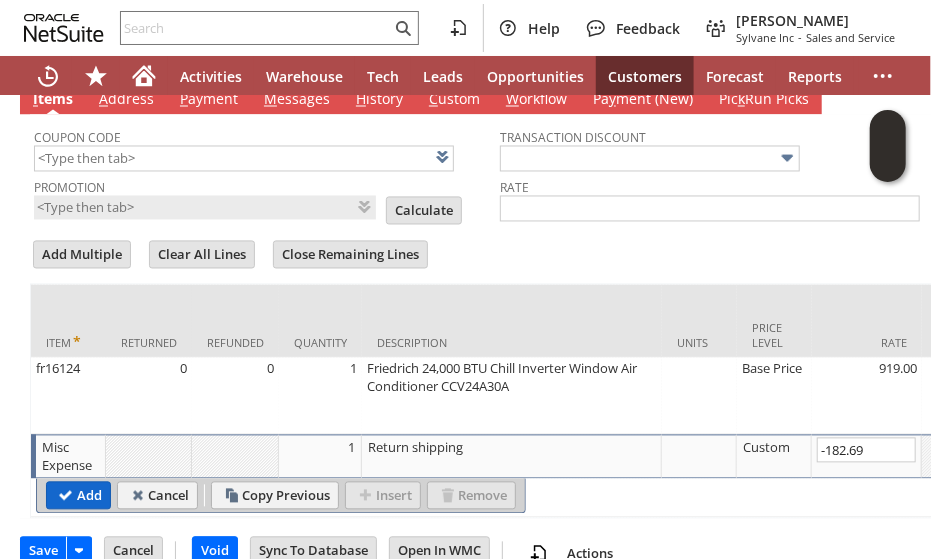 click on "Add" at bounding box center (78, 496) 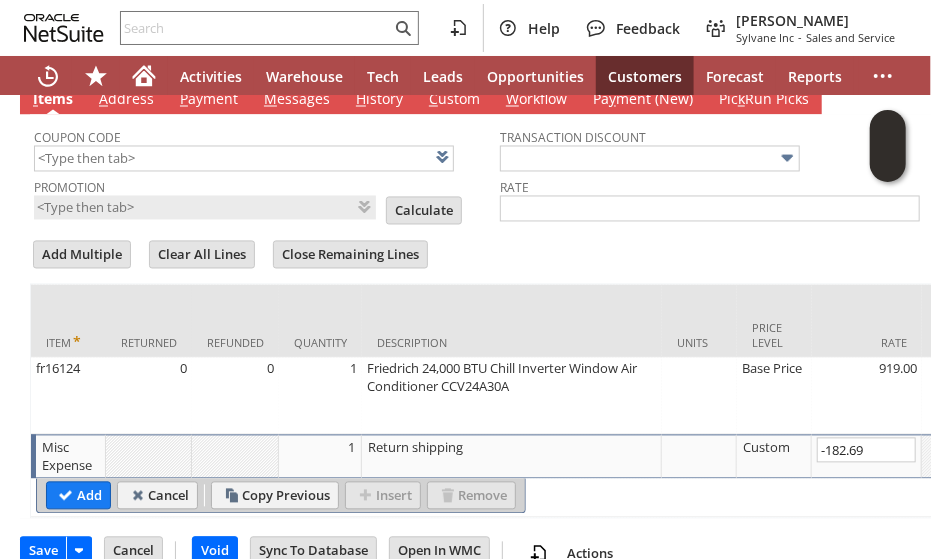 type 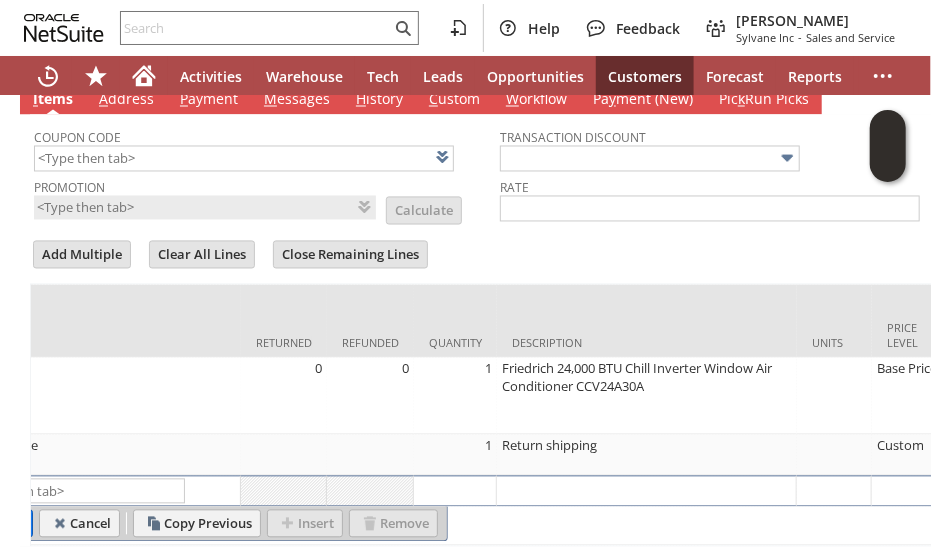 scroll, scrollTop: 0, scrollLeft: 0, axis: both 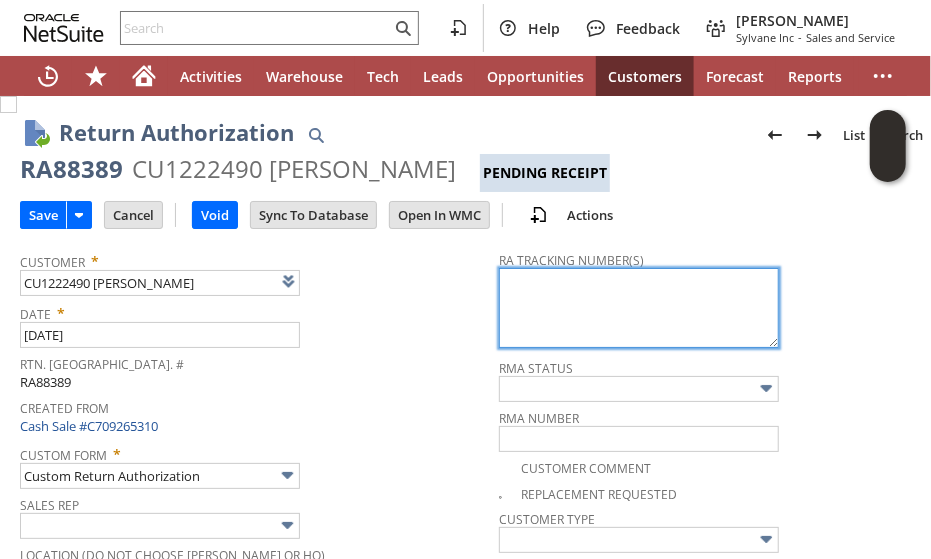 click at bounding box center [639, 308] 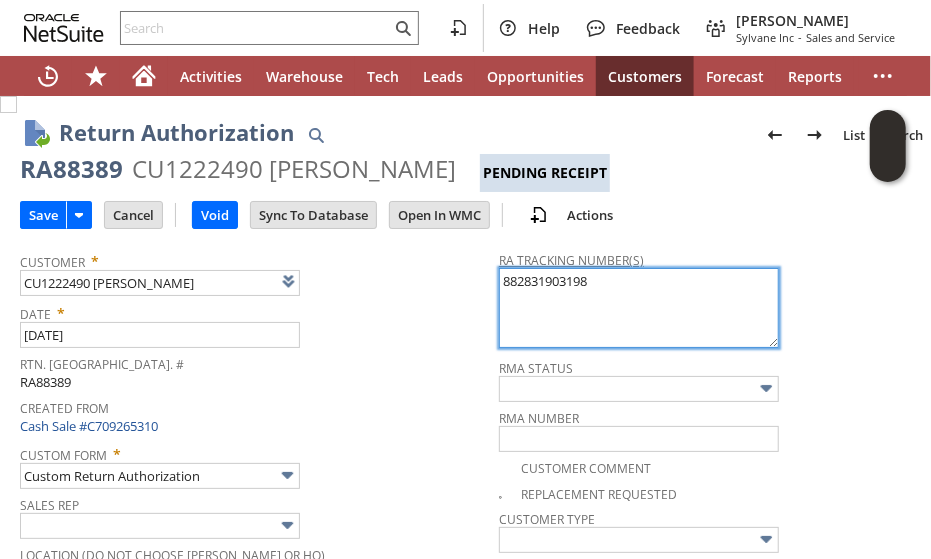 paste on "FedEx Freight Economy20250716COU328772
07/16/2025
1
145.00 LBS
2:00 PM - 6:00 PM" 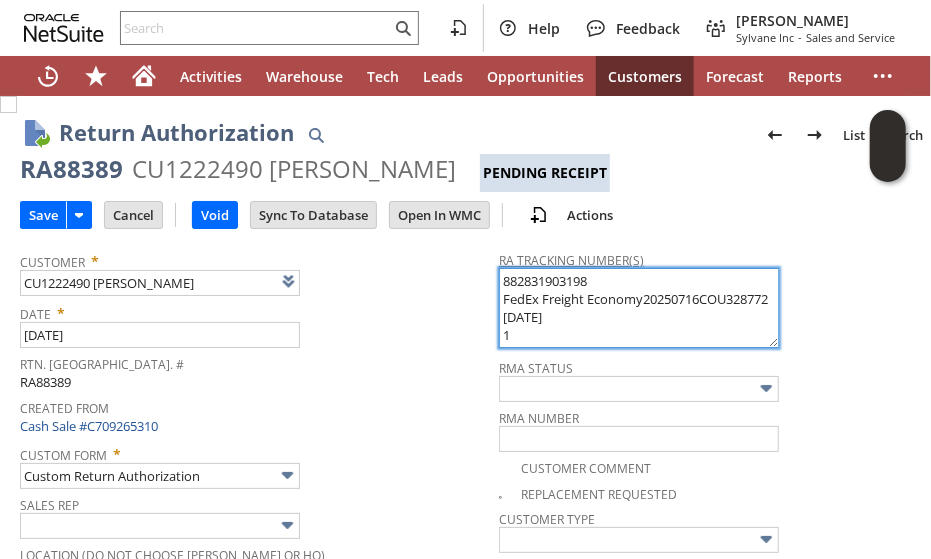 scroll, scrollTop: 51, scrollLeft: 0, axis: vertical 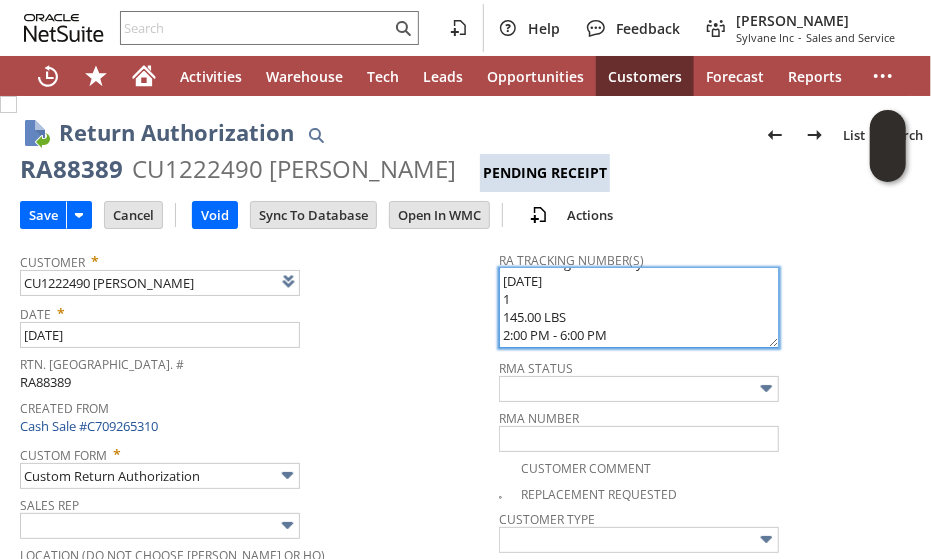 click on "882831903198
FedEx Freight Economy20250716COU328772
07/16/2025
1
145.00 LBS
2:00 PM - 6:00 PM" at bounding box center (639, 308) 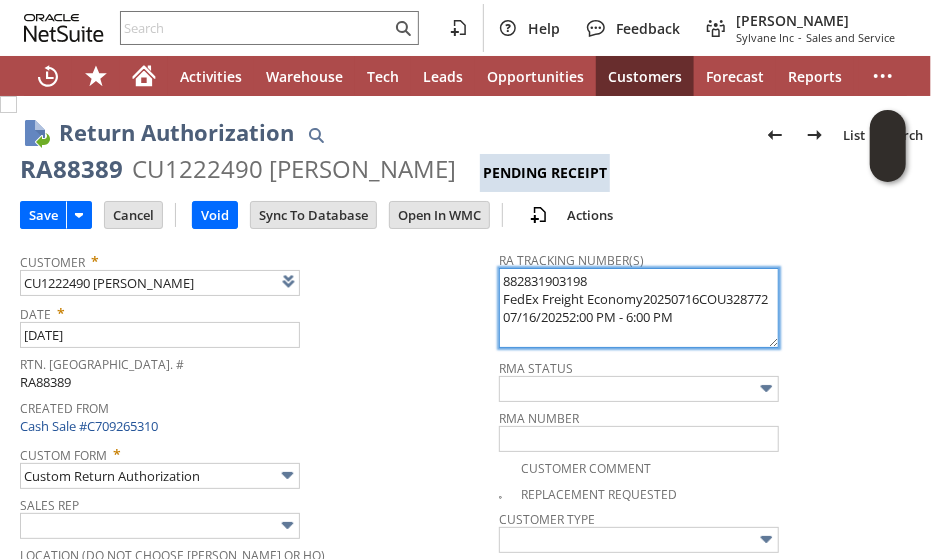 scroll, scrollTop: 0, scrollLeft: 0, axis: both 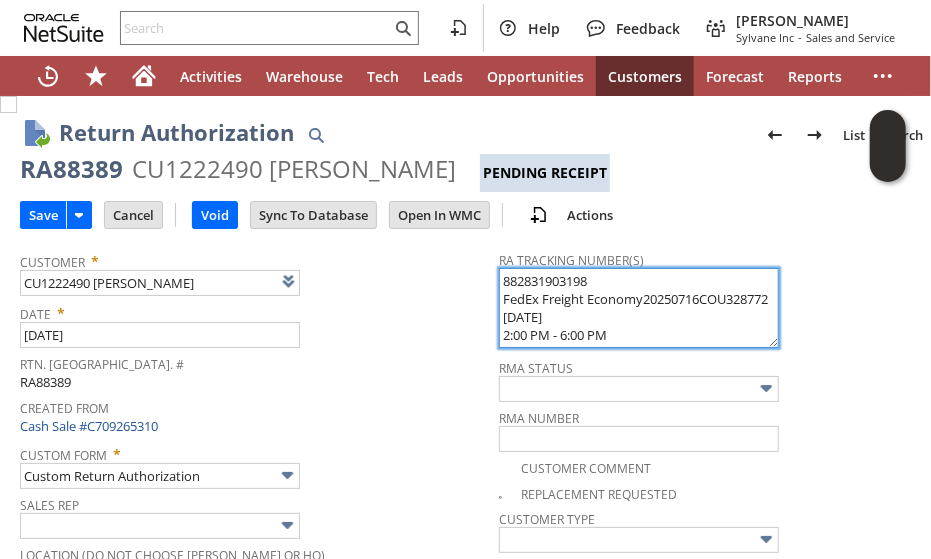 drag, startPoint x: 601, startPoint y: 299, endPoint x: 642, endPoint y: 326, distance: 49.09175 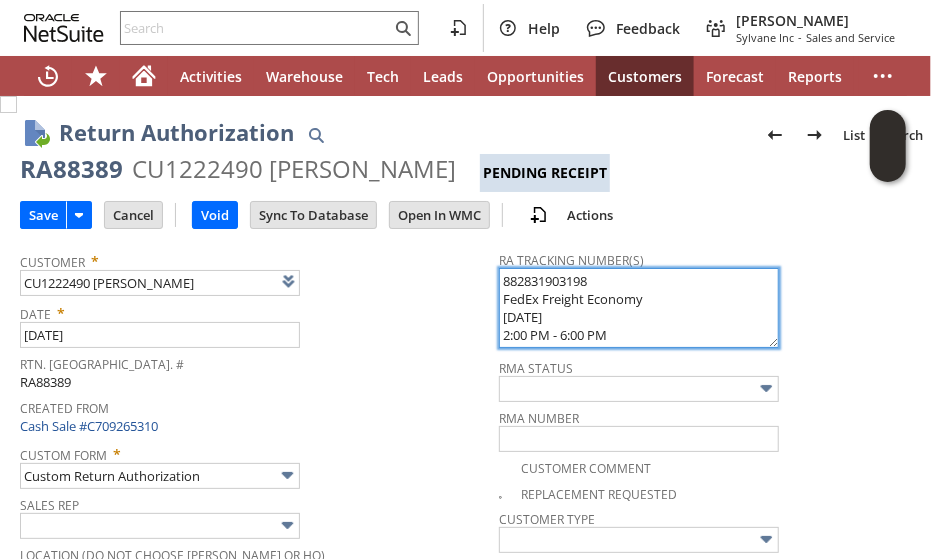 type on "882831903198
FedEx Freight Economy
07/16/2025
2:00 PM - 6:00 PM" 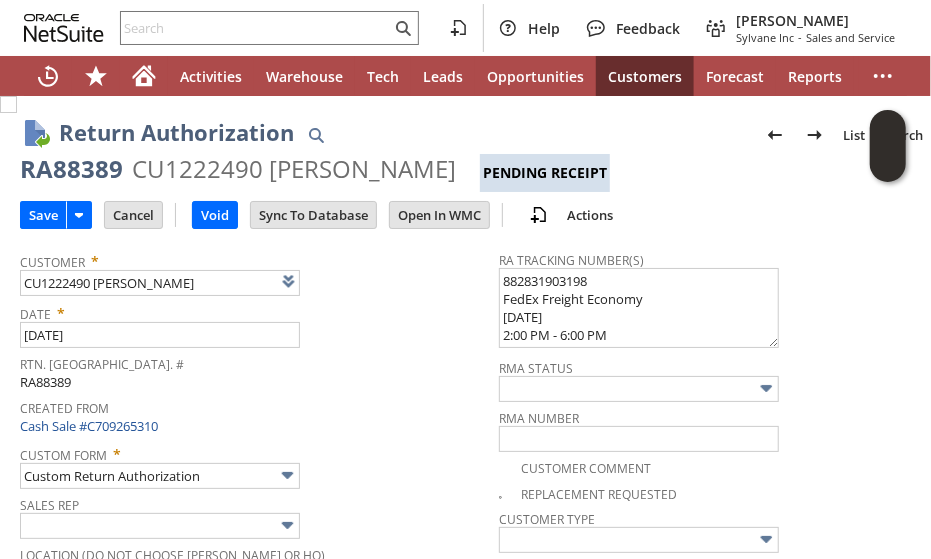 click on "Date
*" at bounding box center (254, 310) 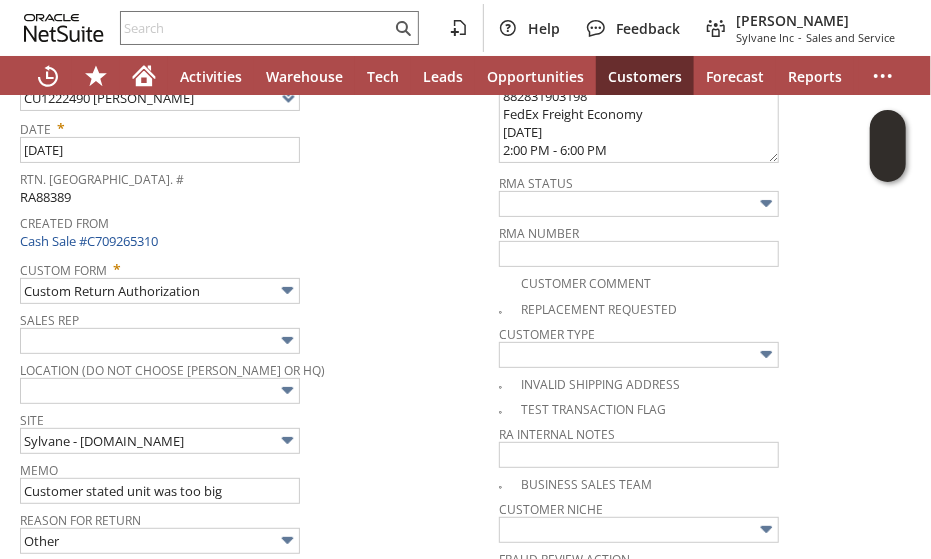scroll, scrollTop: 0, scrollLeft: 0, axis: both 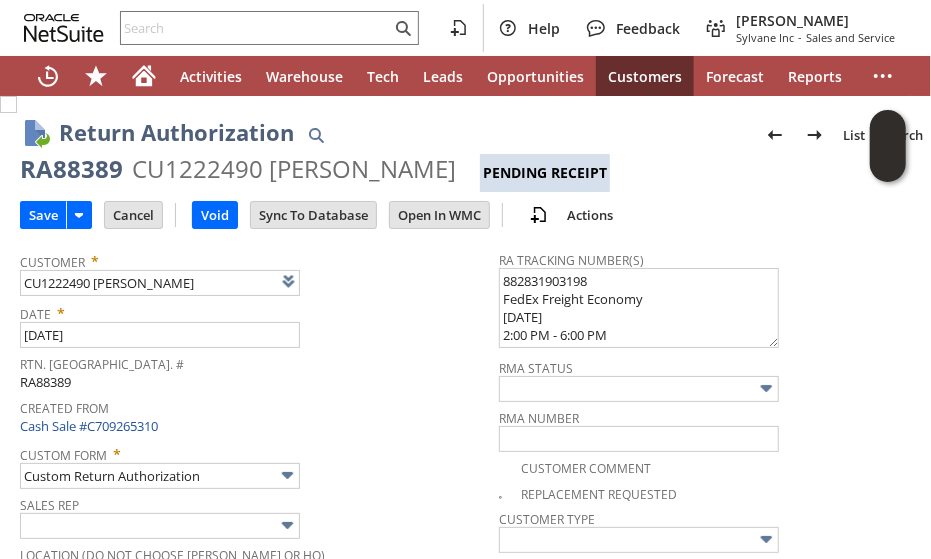 click on "Rtn. [GEOGRAPHIC_DATA]. #" at bounding box center [254, 361] 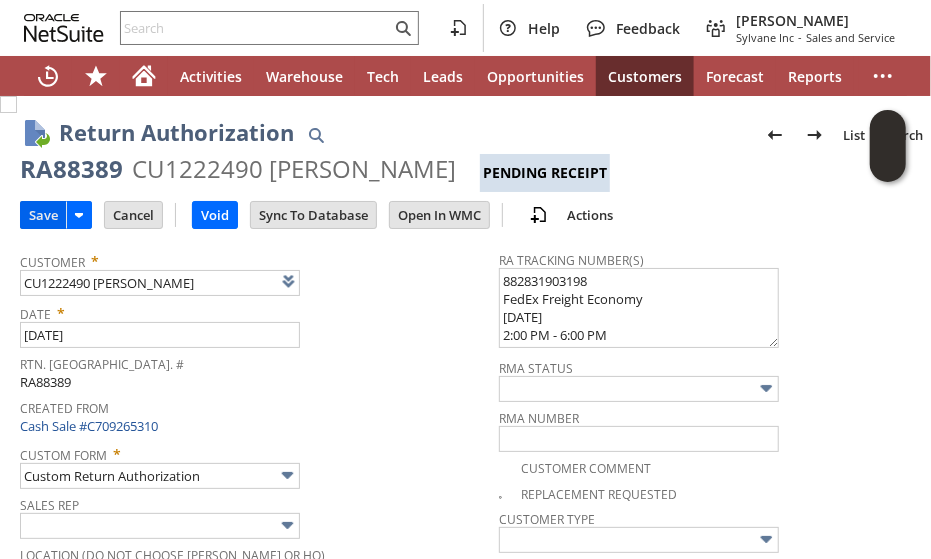 click on "Save" at bounding box center [43, 215] 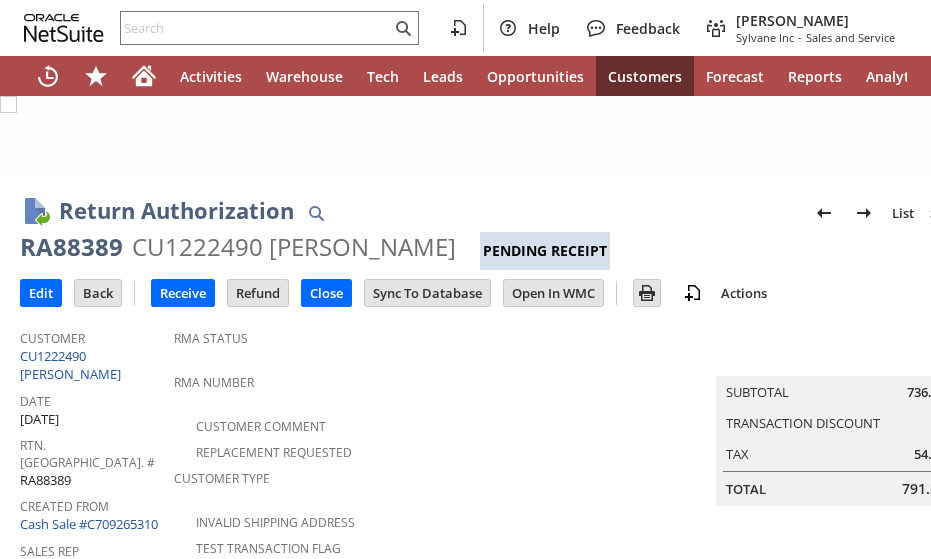 scroll, scrollTop: 0, scrollLeft: 0, axis: both 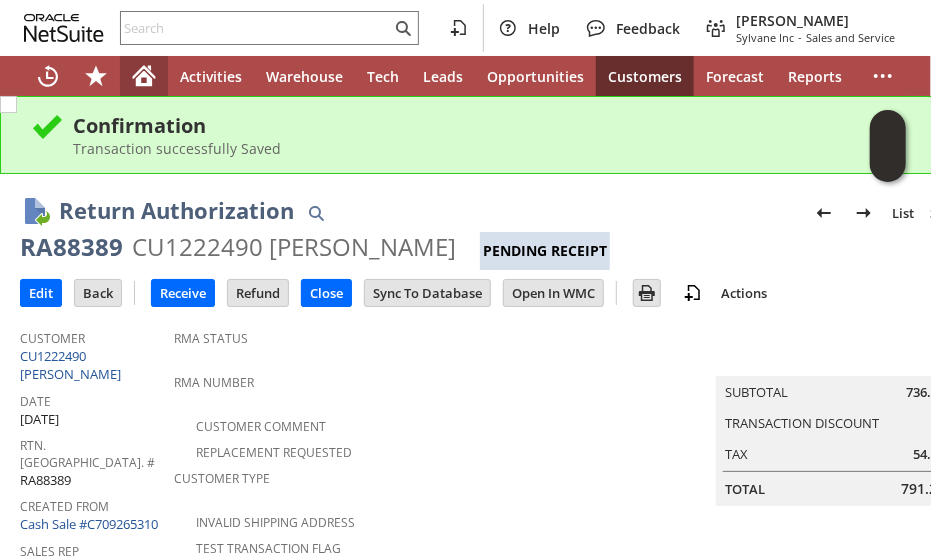 click 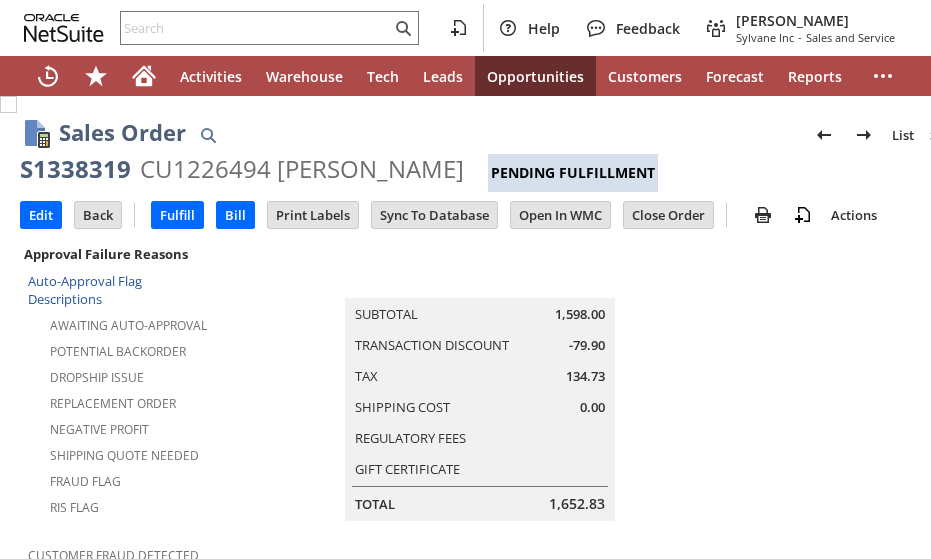 scroll, scrollTop: 0, scrollLeft: 0, axis: both 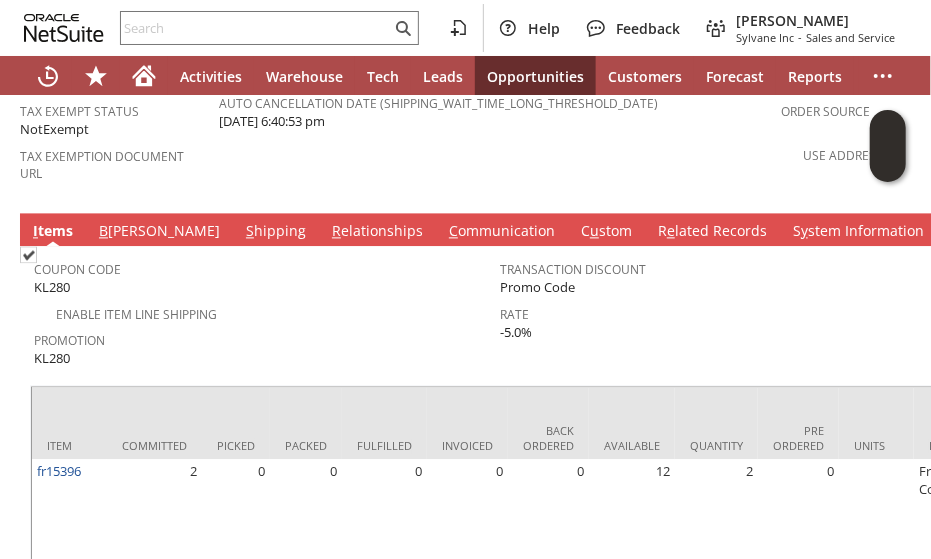 click on "Enable Item Line Shipping" at bounding box center [267, 312] 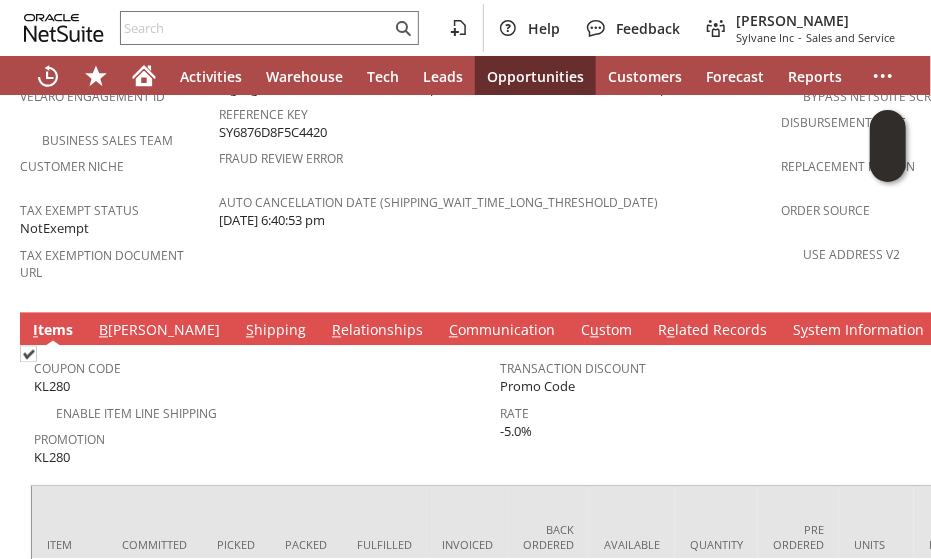 scroll, scrollTop: 1590, scrollLeft: 0, axis: vertical 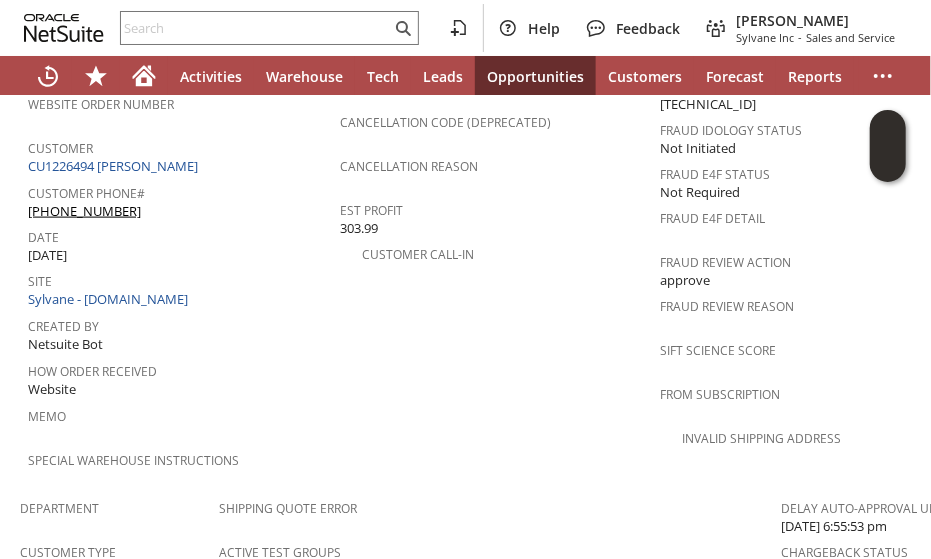 click on "Memo" at bounding box center (179, 413) 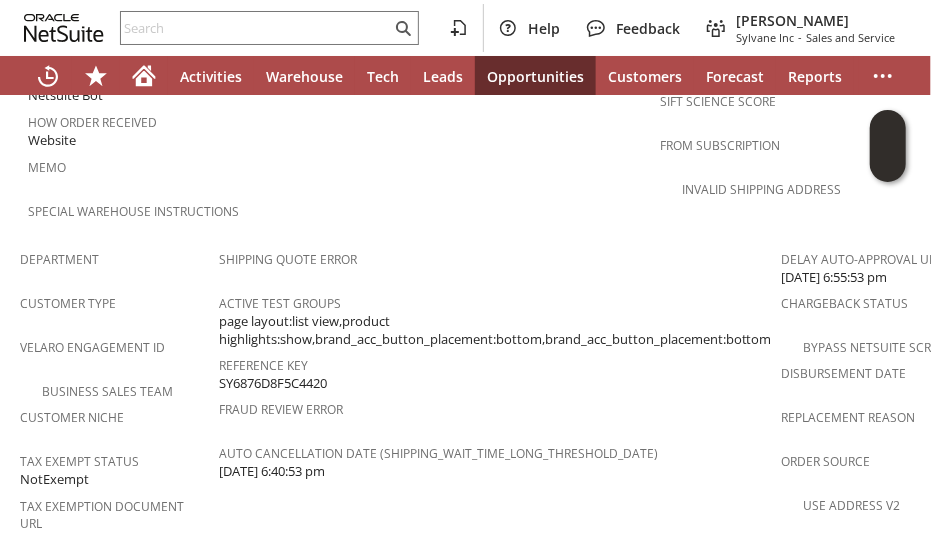 scroll, scrollTop: 1390, scrollLeft: 0, axis: vertical 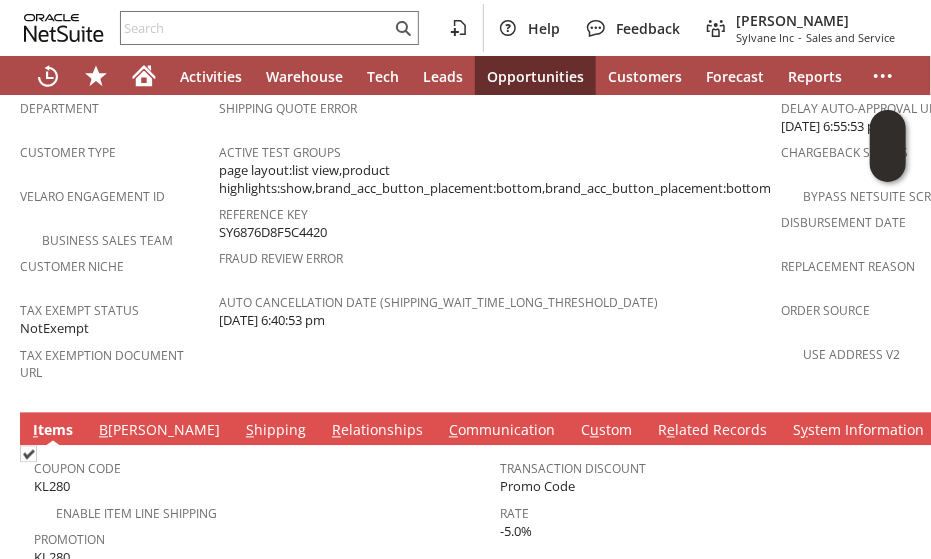 click on "Enable Item Line Shipping" at bounding box center [267, 512] 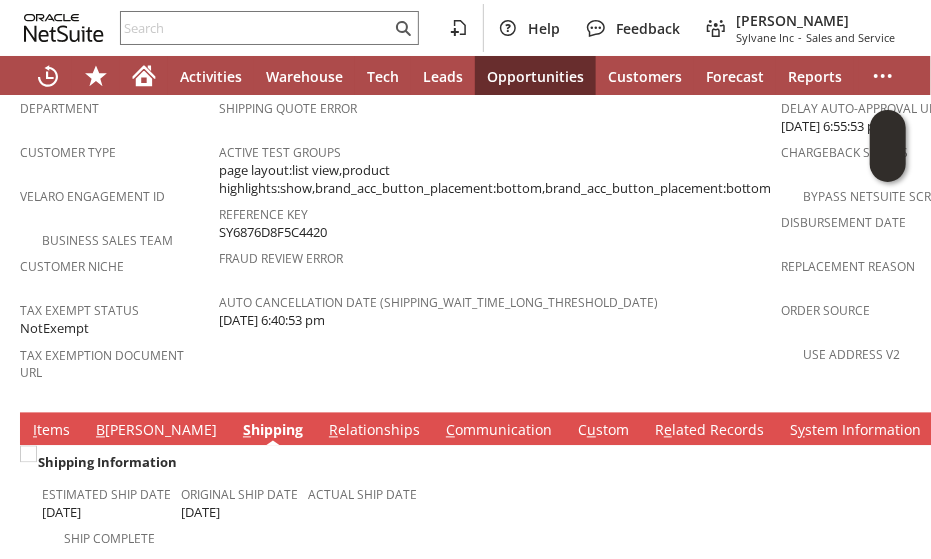 drag, startPoint x: 316, startPoint y: 471, endPoint x: 314, endPoint y: 461, distance: 10.198039 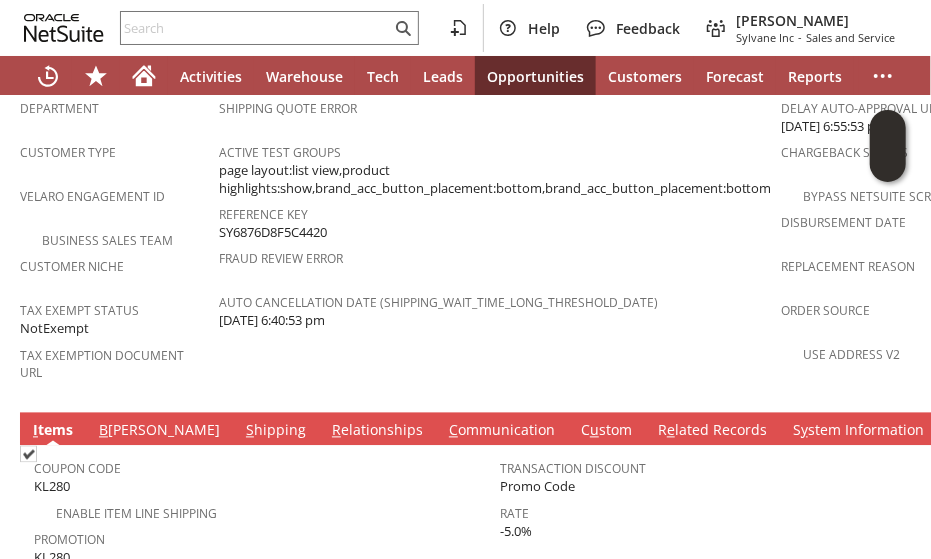 drag, startPoint x: 261, startPoint y: 415, endPoint x: 269, endPoint y: 408, distance: 10.630146 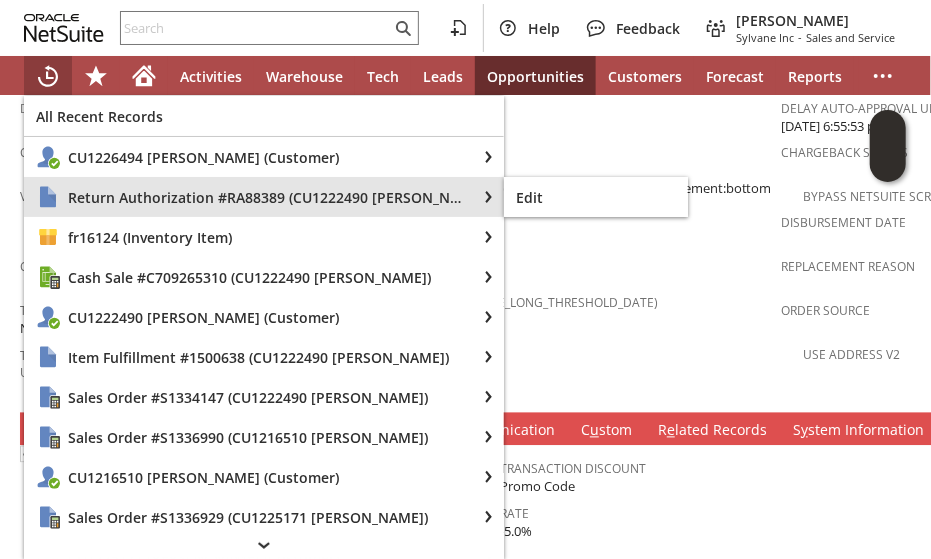 click on "Return Authorization #RA88389 (CU1222490 Michael F Williams)" at bounding box center [266, 197] 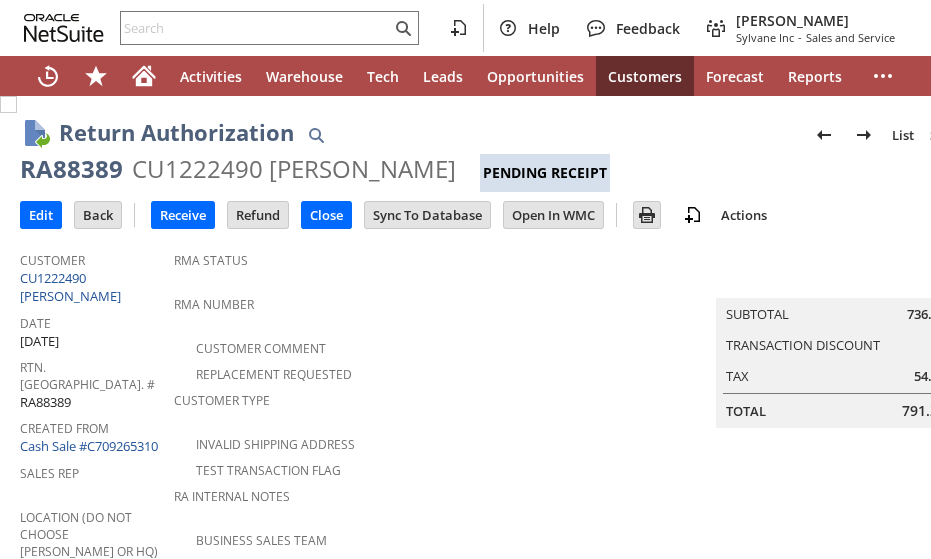 scroll, scrollTop: 0, scrollLeft: 0, axis: both 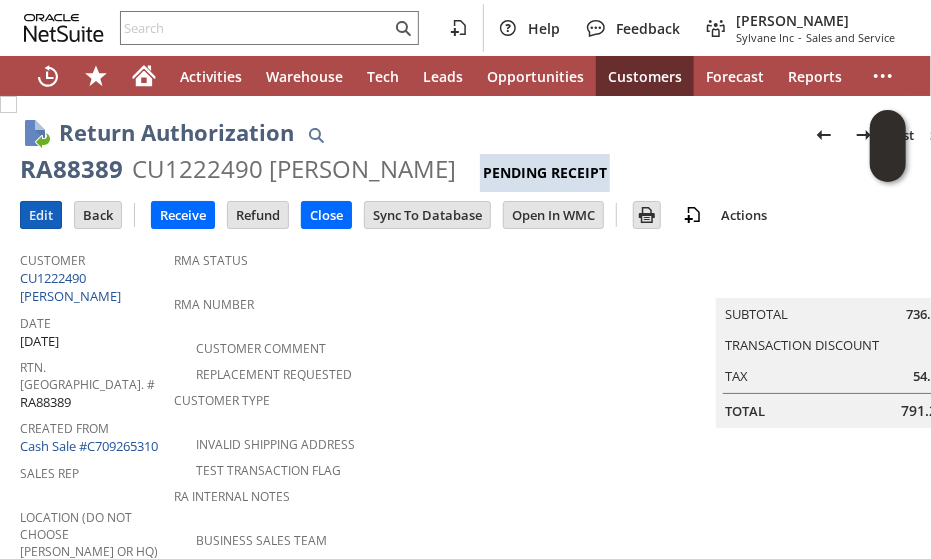 click on "Edit" at bounding box center (41, 215) 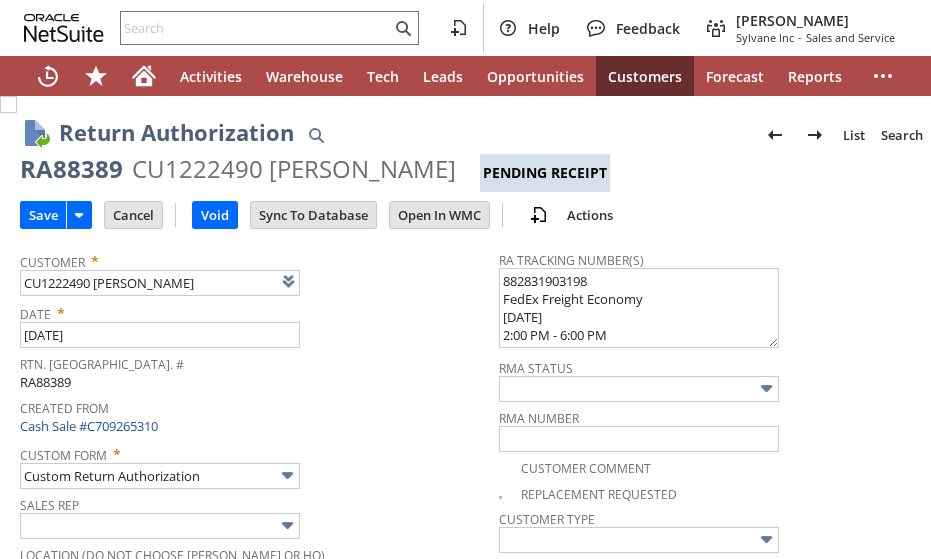 scroll, scrollTop: 0, scrollLeft: 0, axis: both 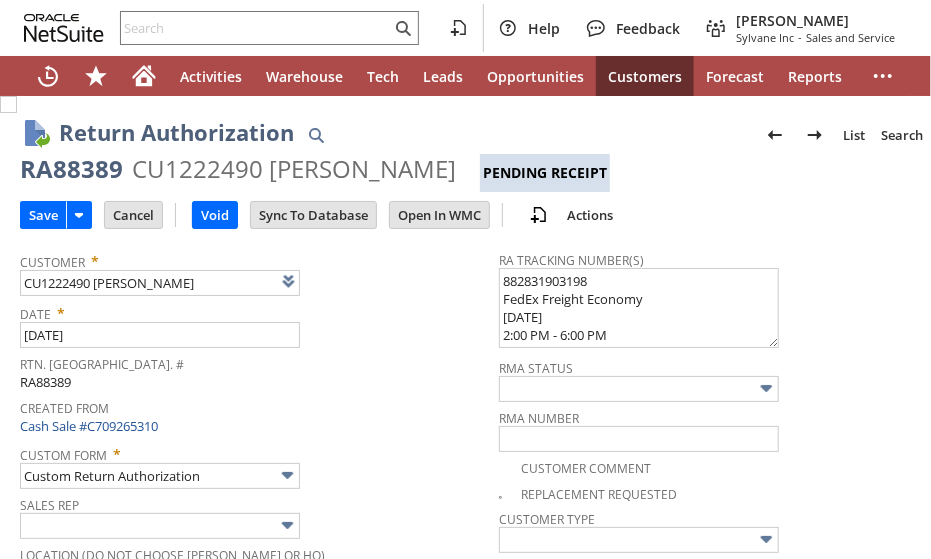 type on "Add" 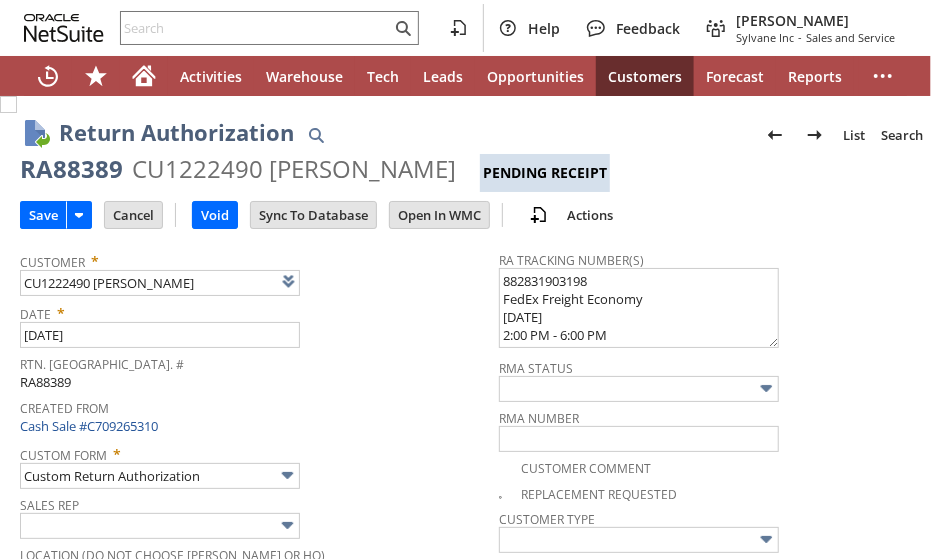 type on "Copy Previous" 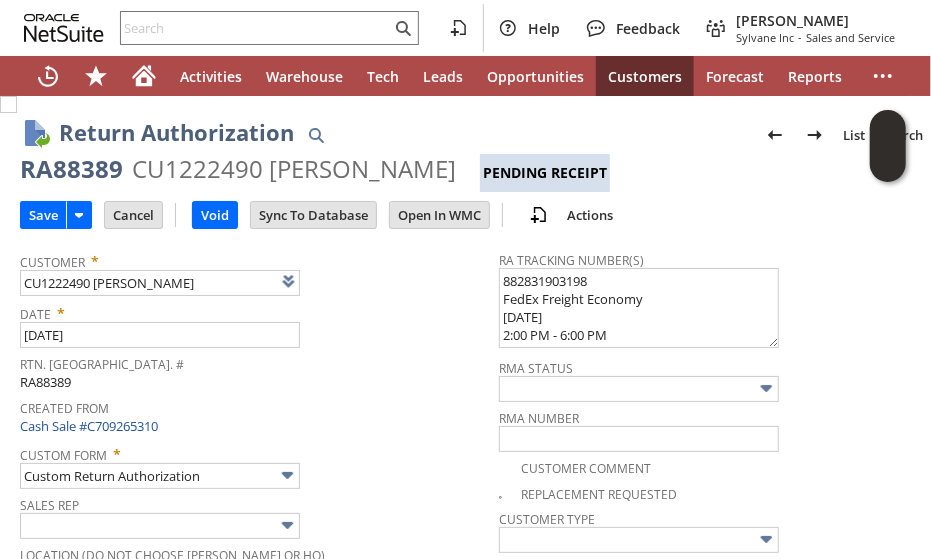 click on "Created From
Cash Sale #C709265310" at bounding box center [254, 415] 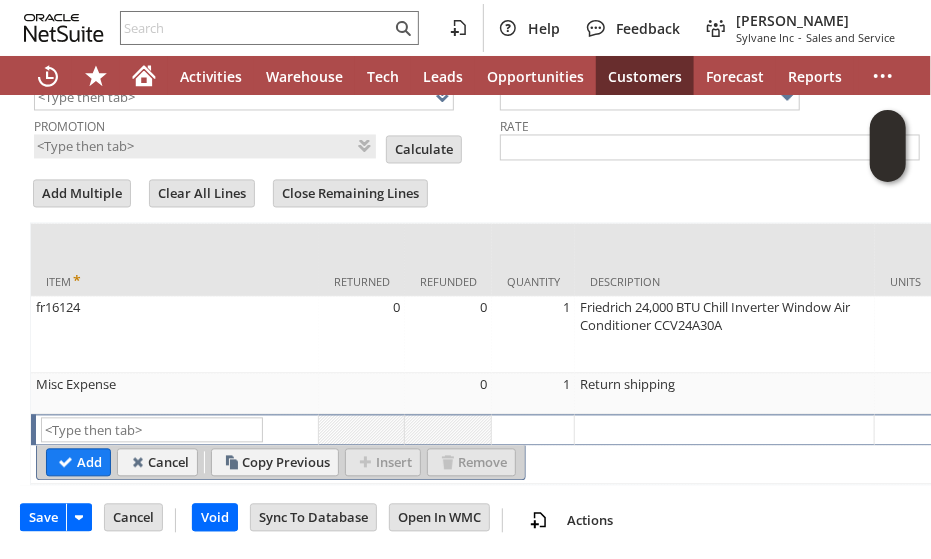 scroll, scrollTop: 1462, scrollLeft: 0, axis: vertical 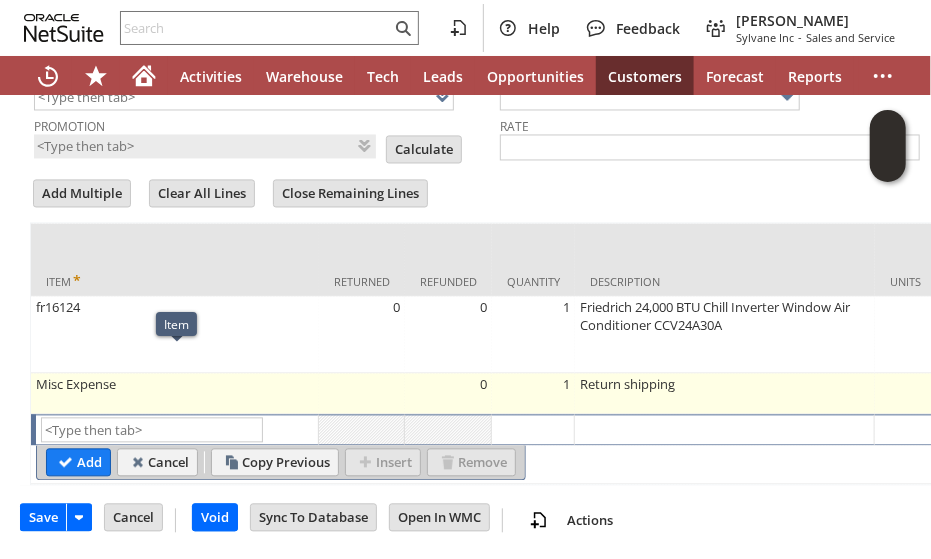 click on "Misc Expense" at bounding box center [175, 394] 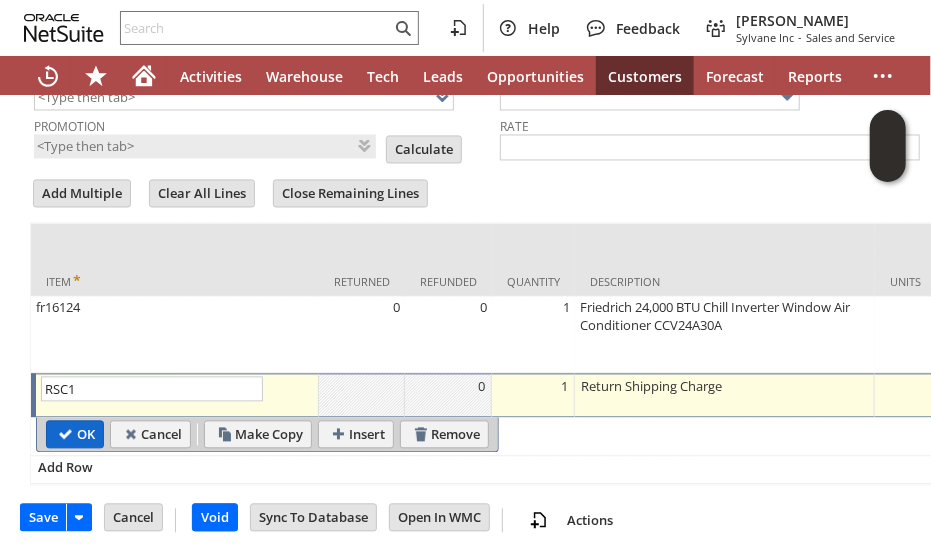 type on "RSC1" 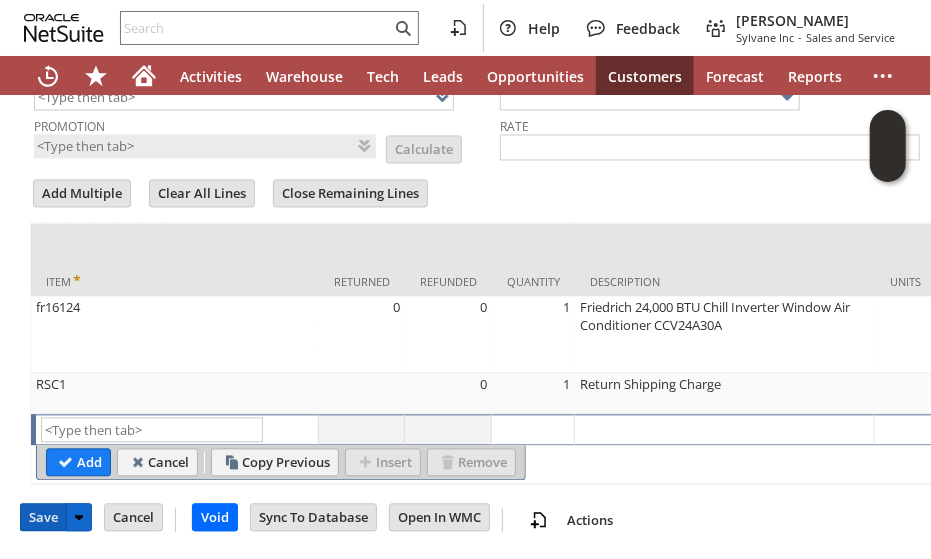 click on "Save" at bounding box center (43, 518) 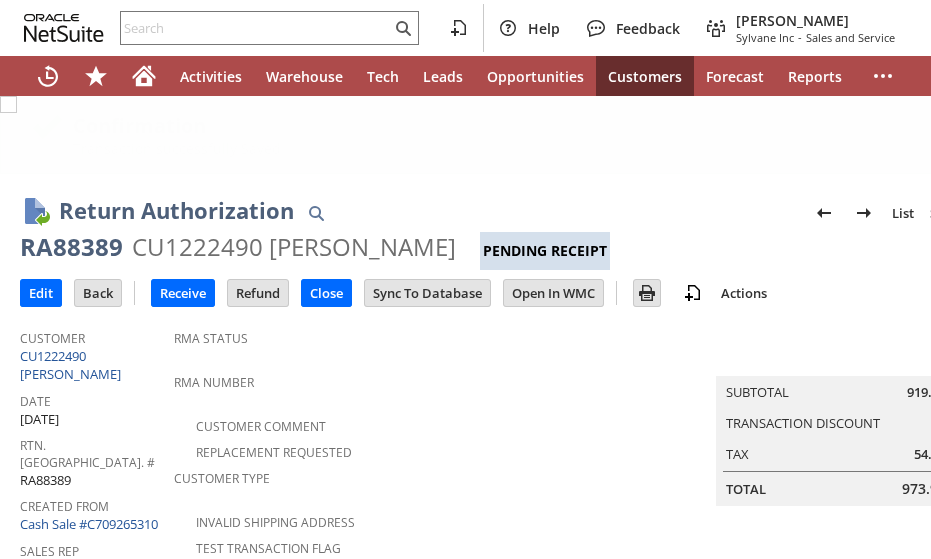 scroll, scrollTop: 0, scrollLeft: 0, axis: both 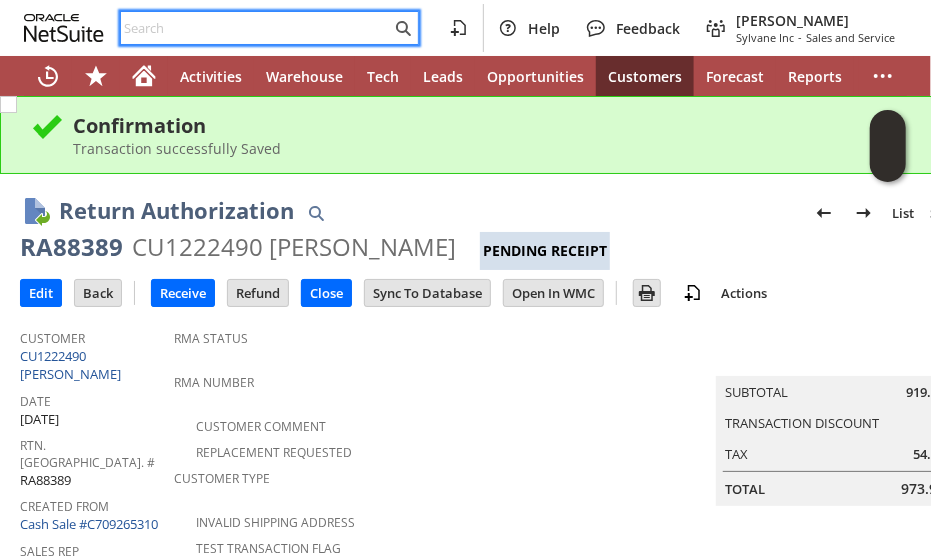 click at bounding box center [256, 28] 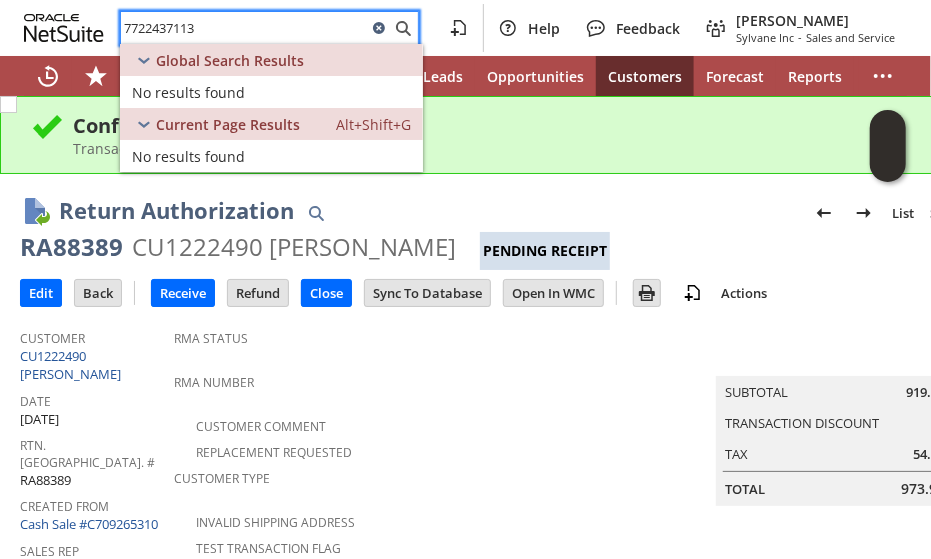 type on "7722437113" 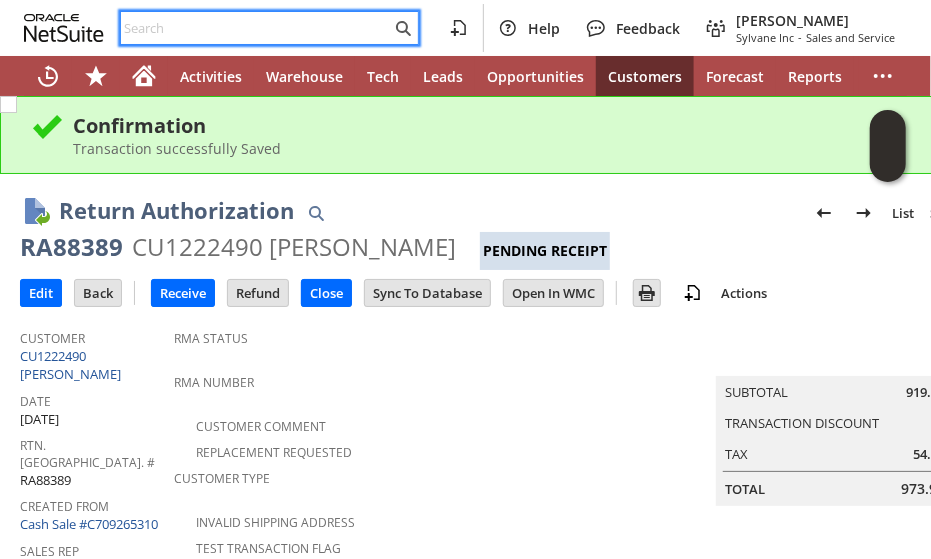 click at bounding box center [256, 28] 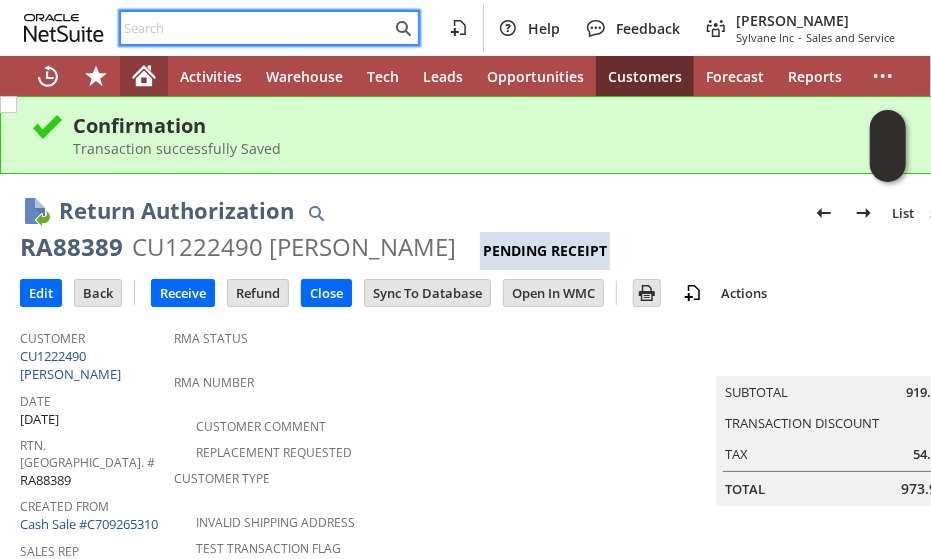 click 